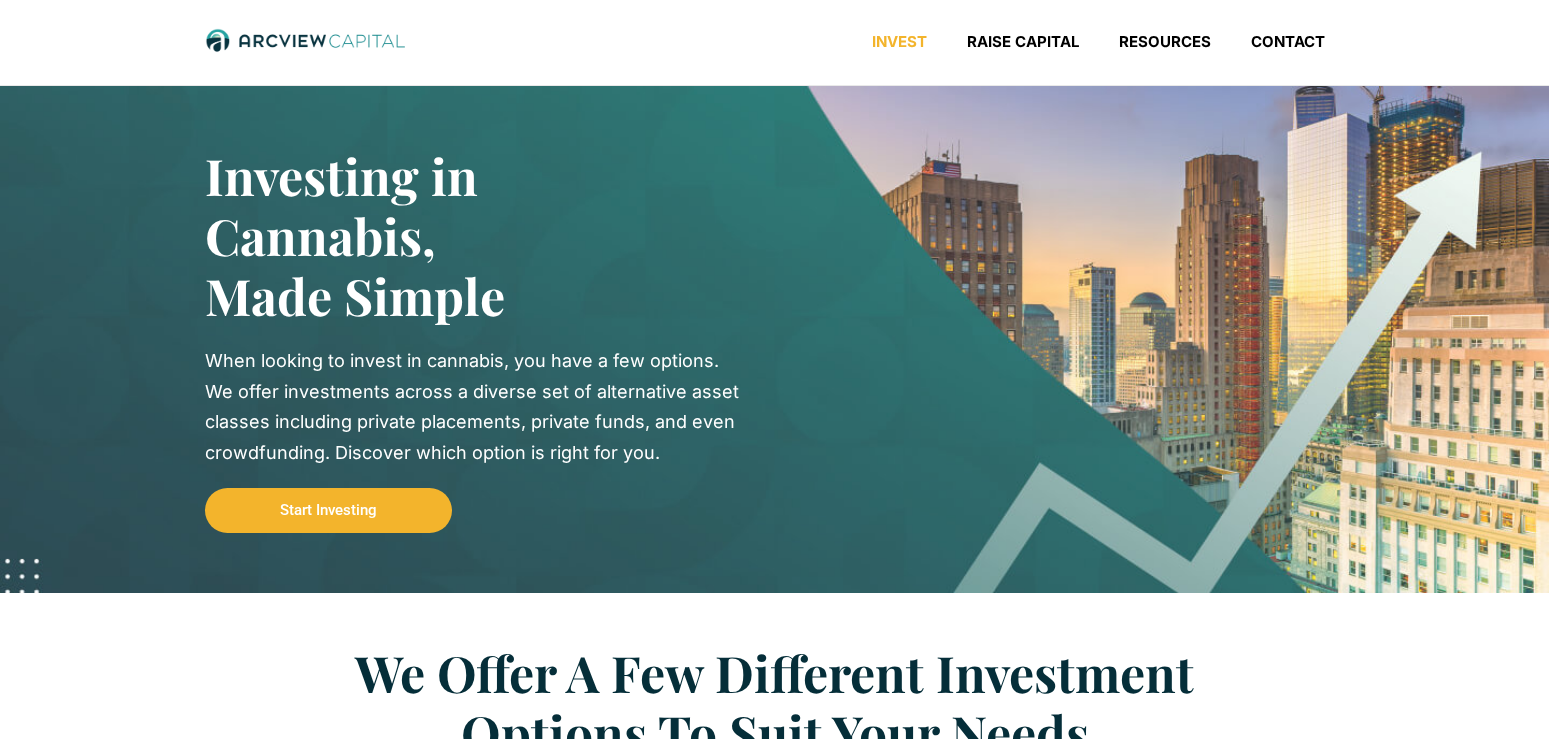 scroll, scrollTop: 0, scrollLeft: 0, axis: both 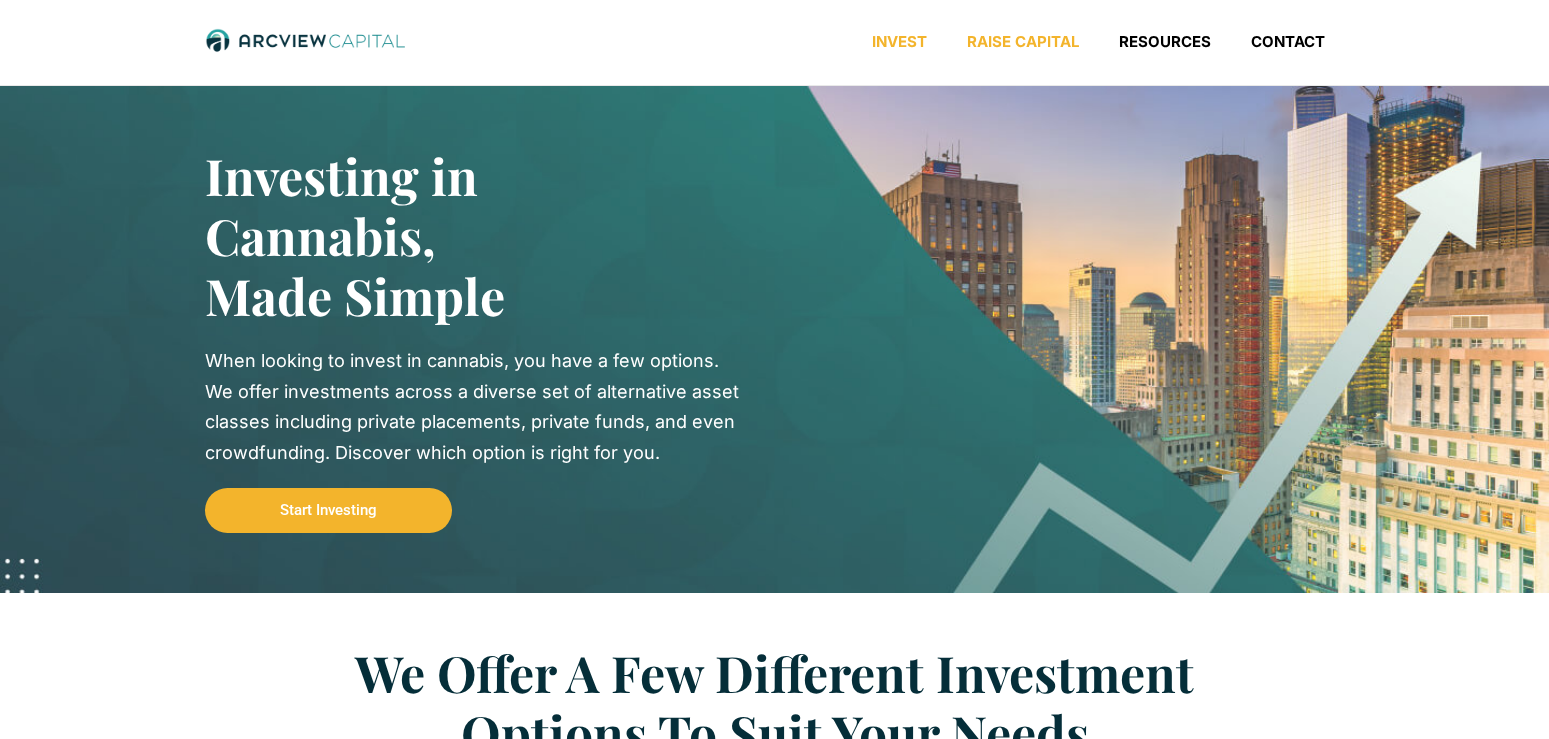 click on "Raise Capital" 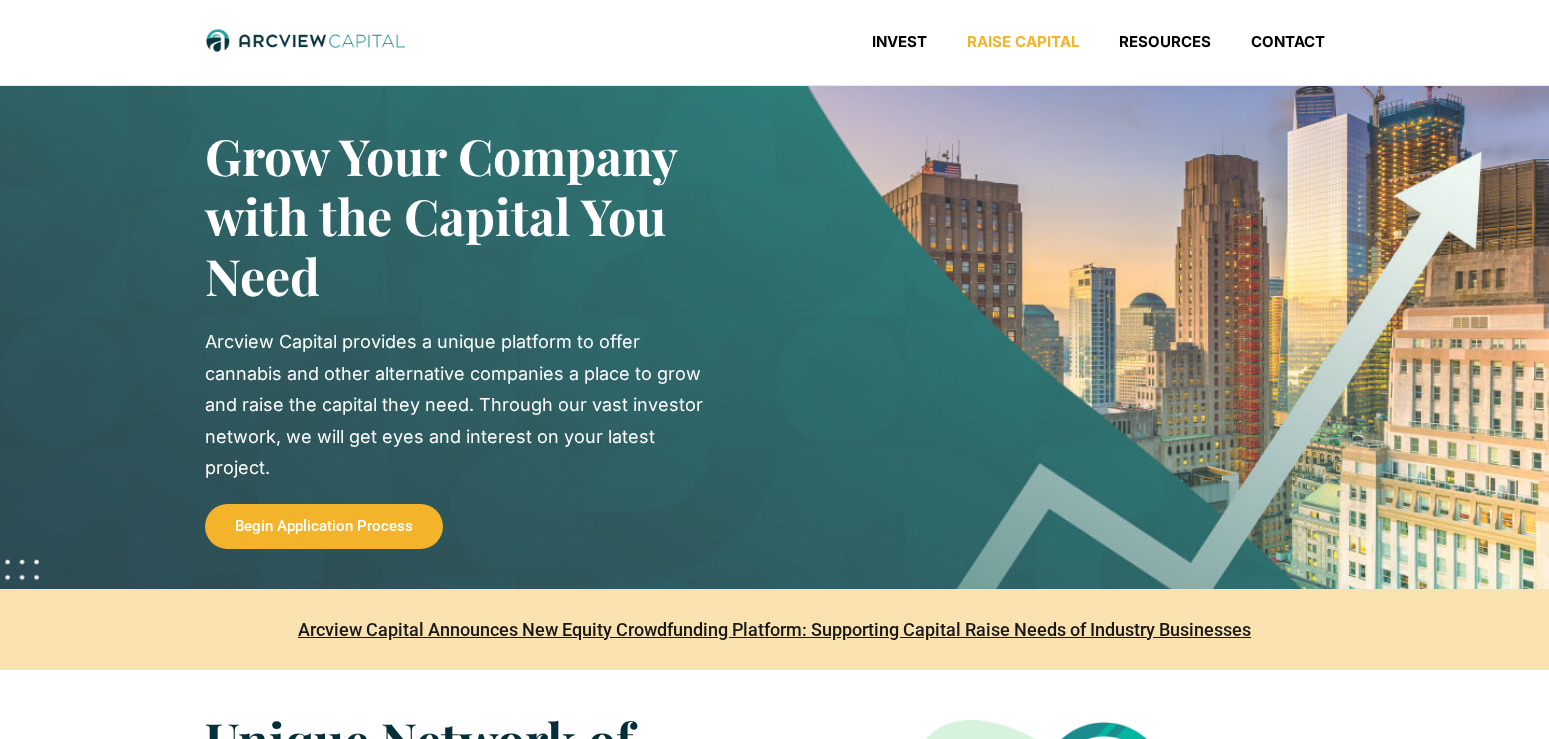 scroll, scrollTop: 0, scrollLeft: 0, axis: both 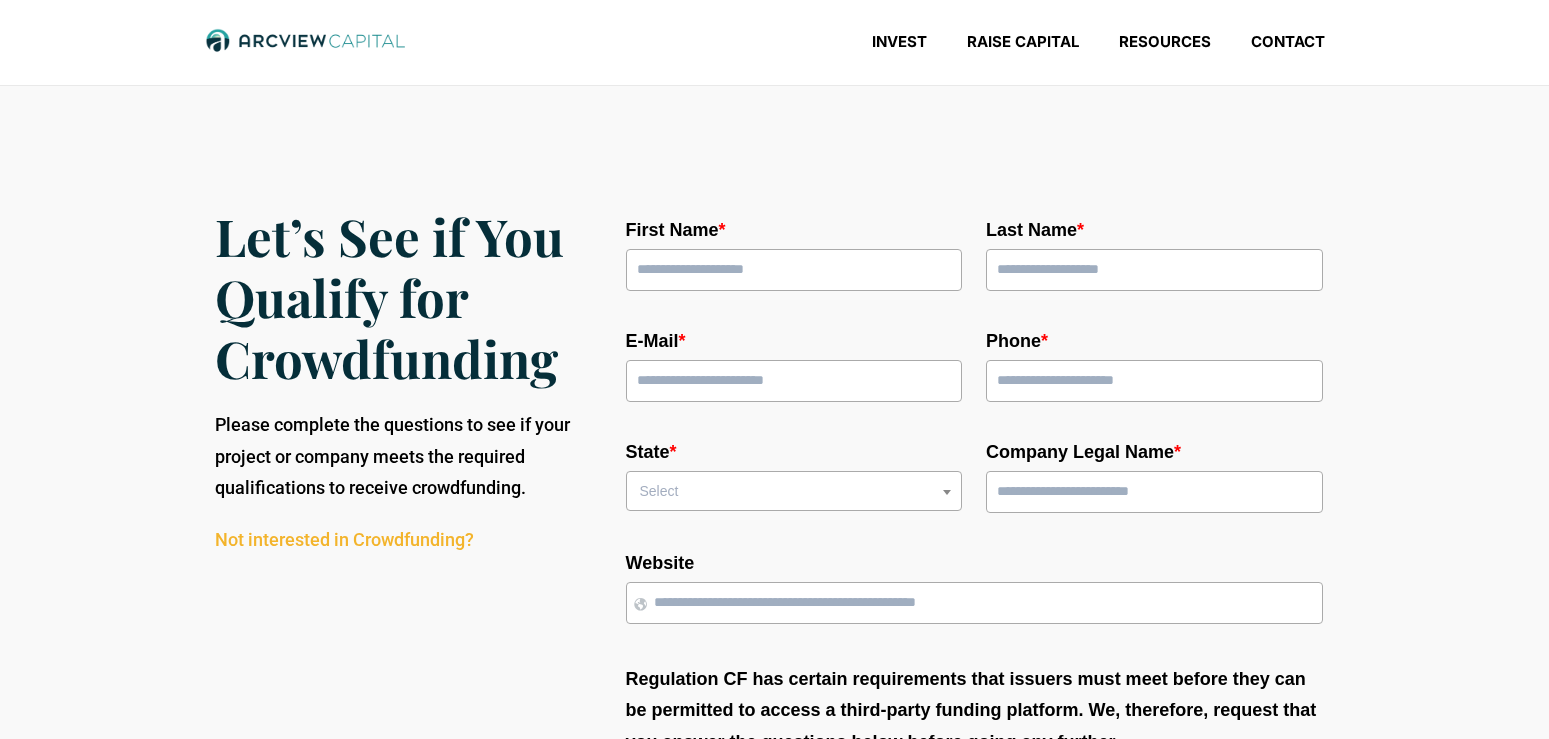 click on "First Name  *" at bounding box center [794, 270] 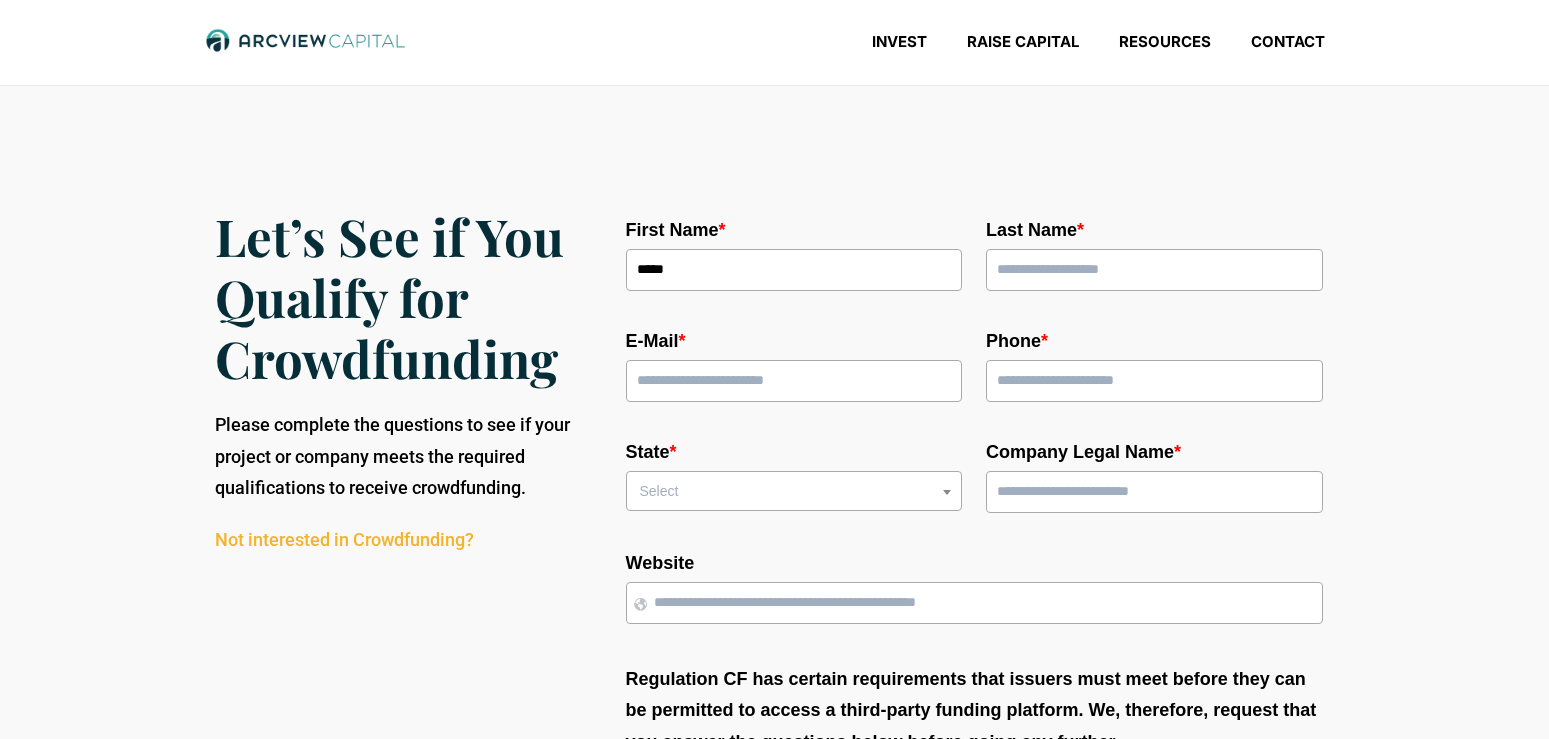 type on "*****" 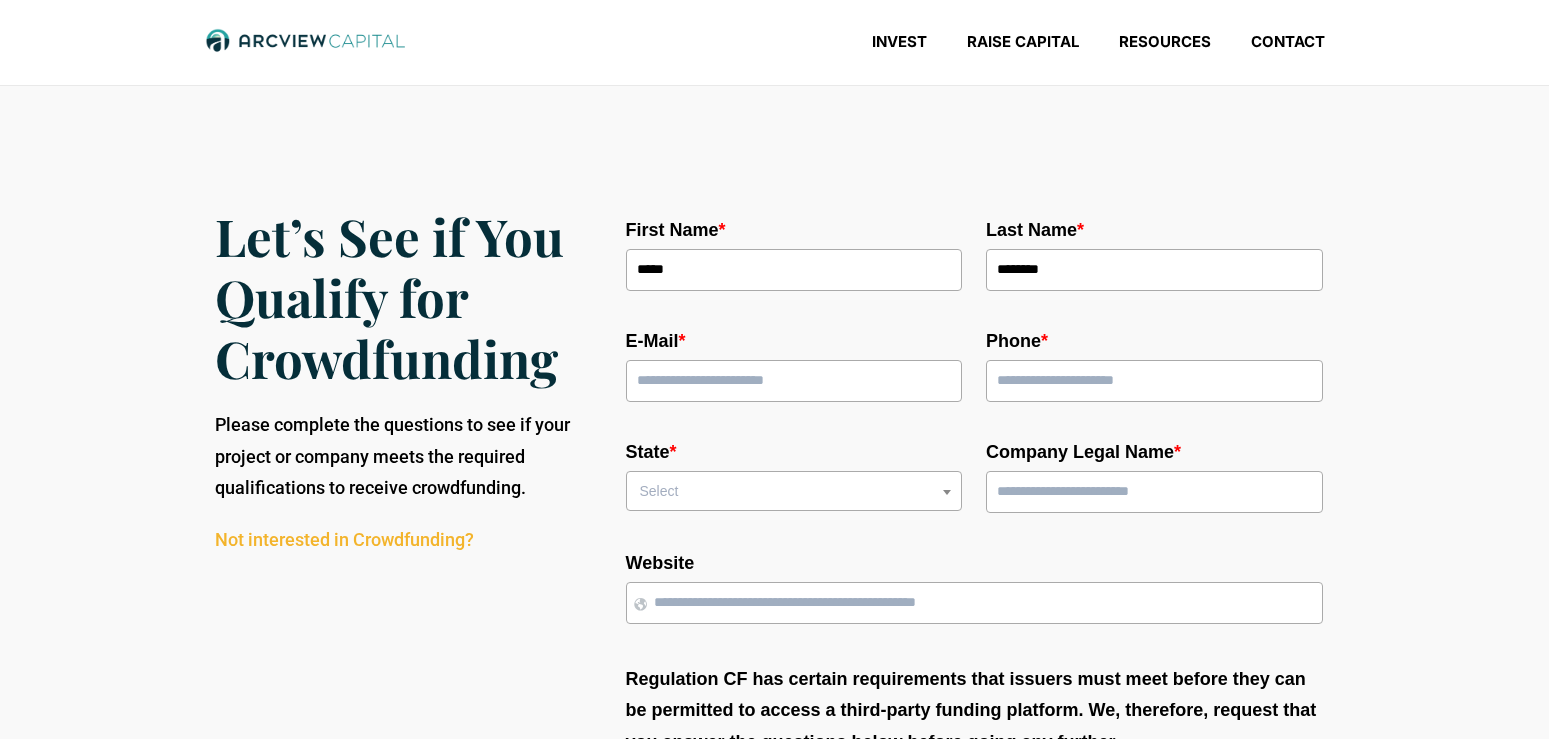 click on "********" at bounding box center (1154, 270) 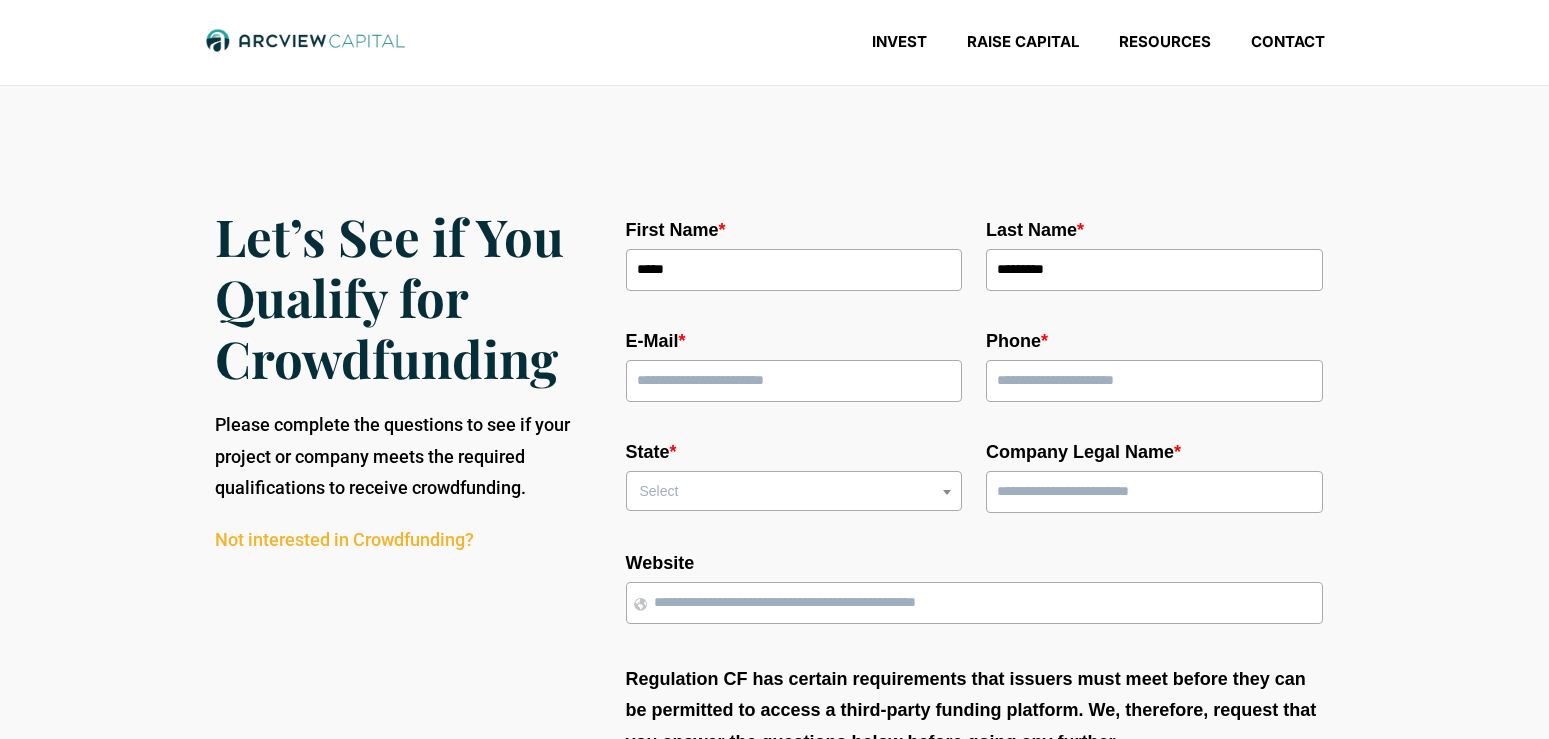 type on "*********" 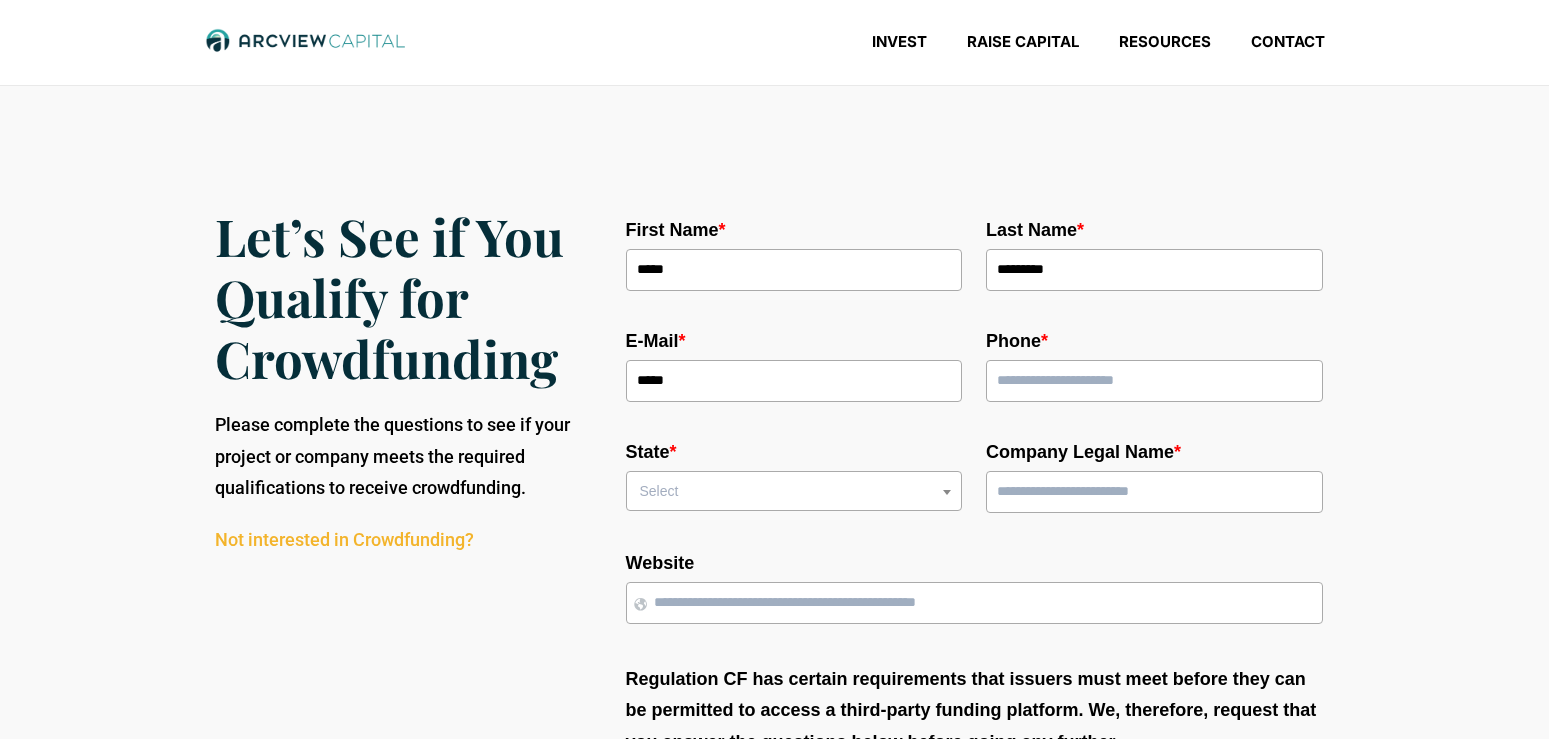 type on "**********" 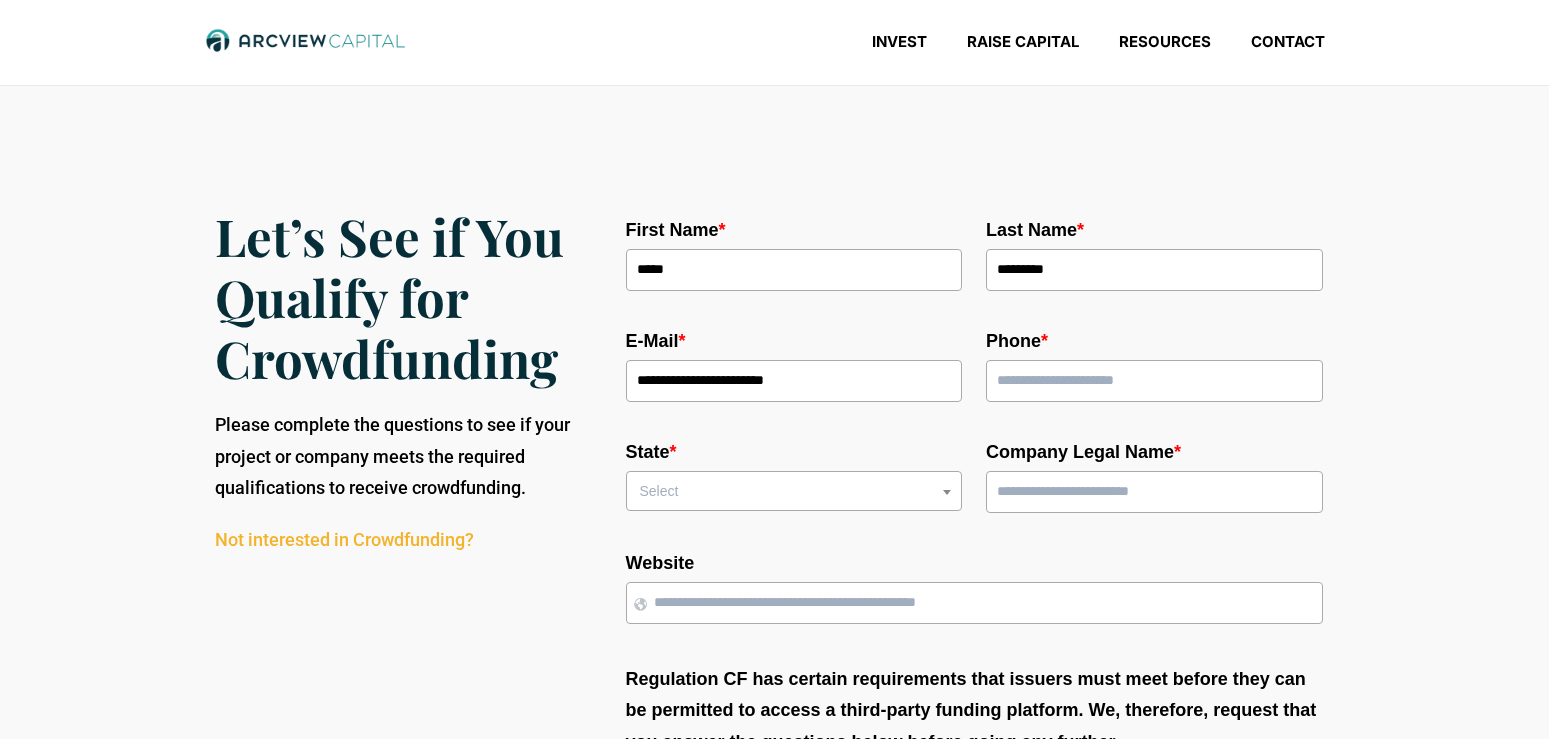 type on "**********" 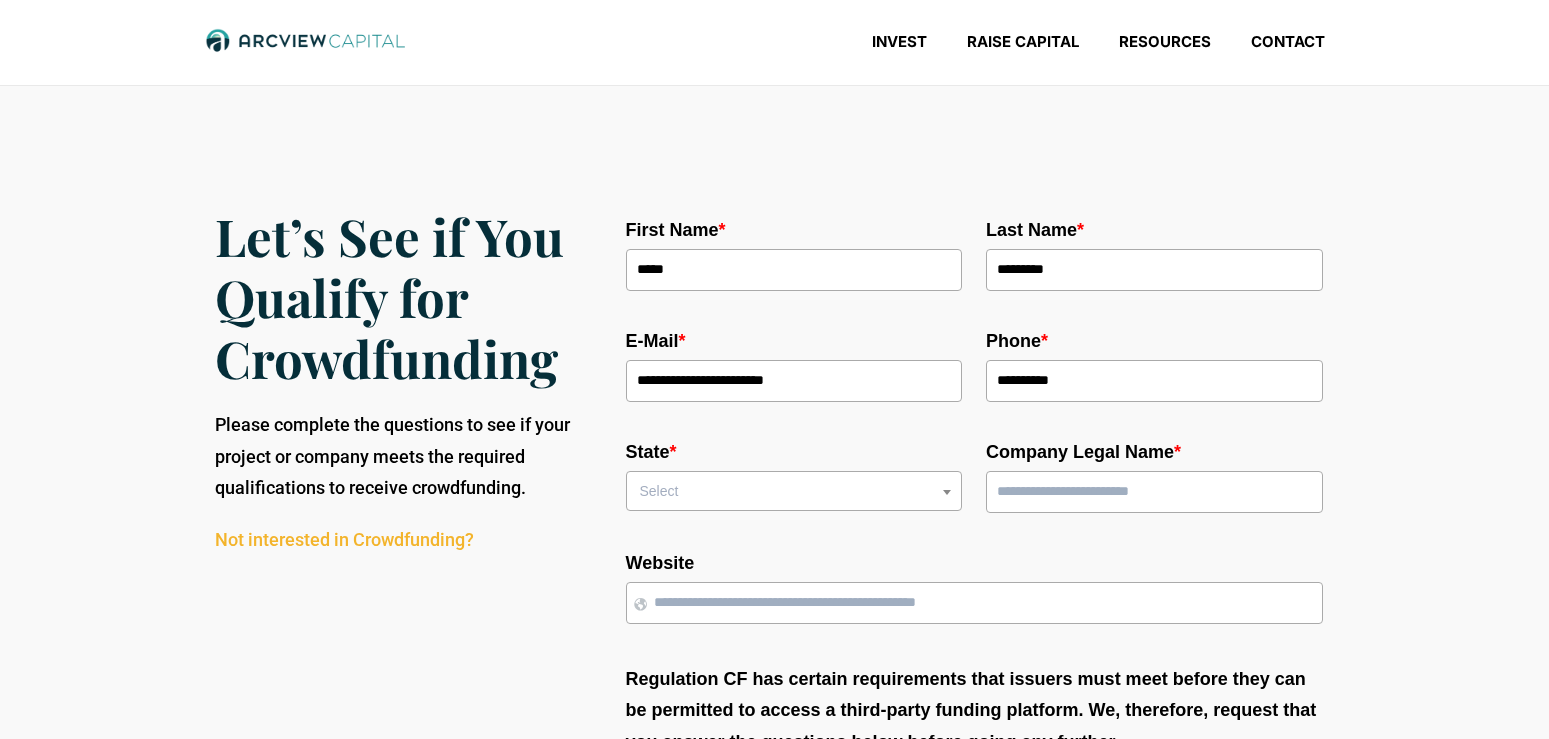 select on "********" 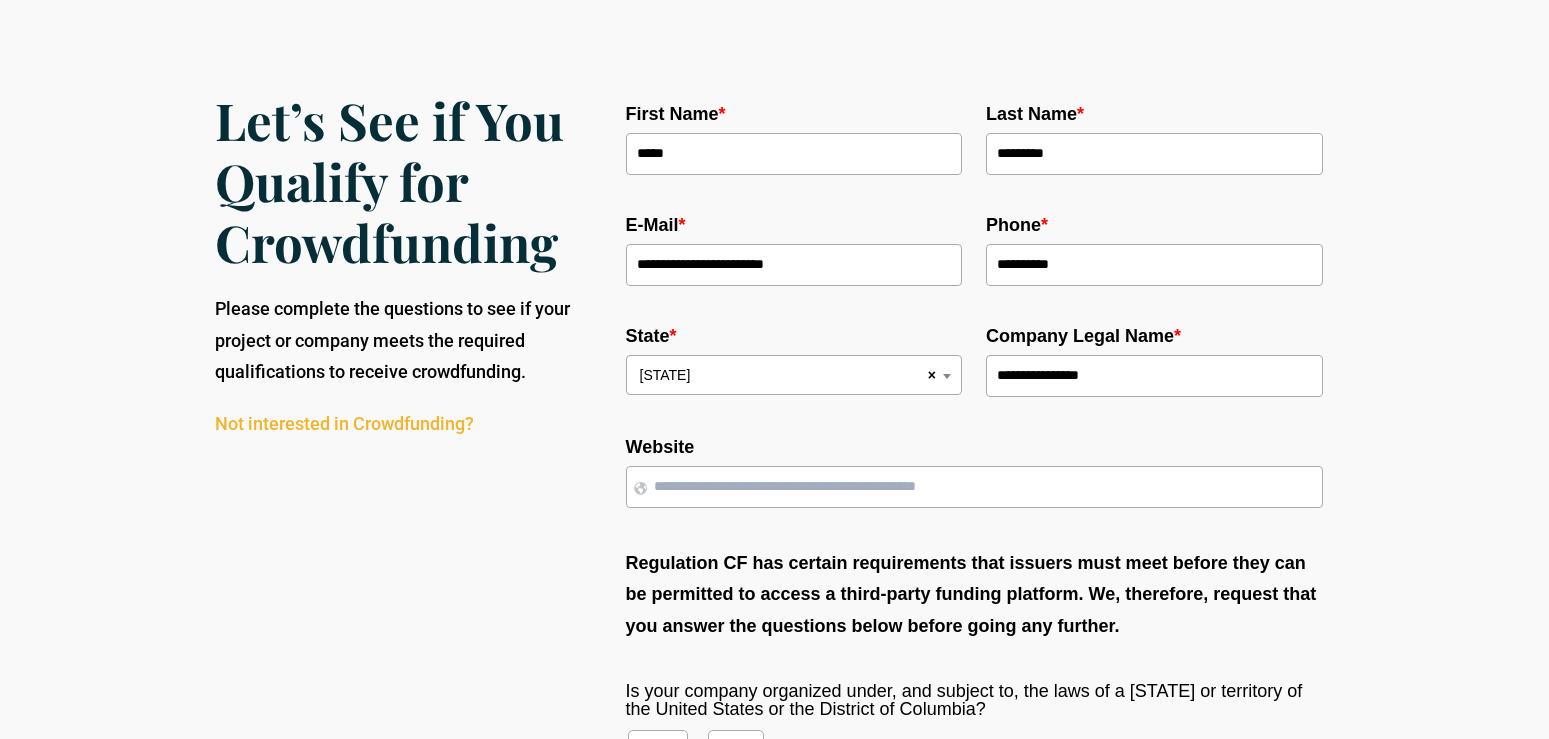 scroll, scrollTop: 121, scrollLeft: 0, axis: vertical 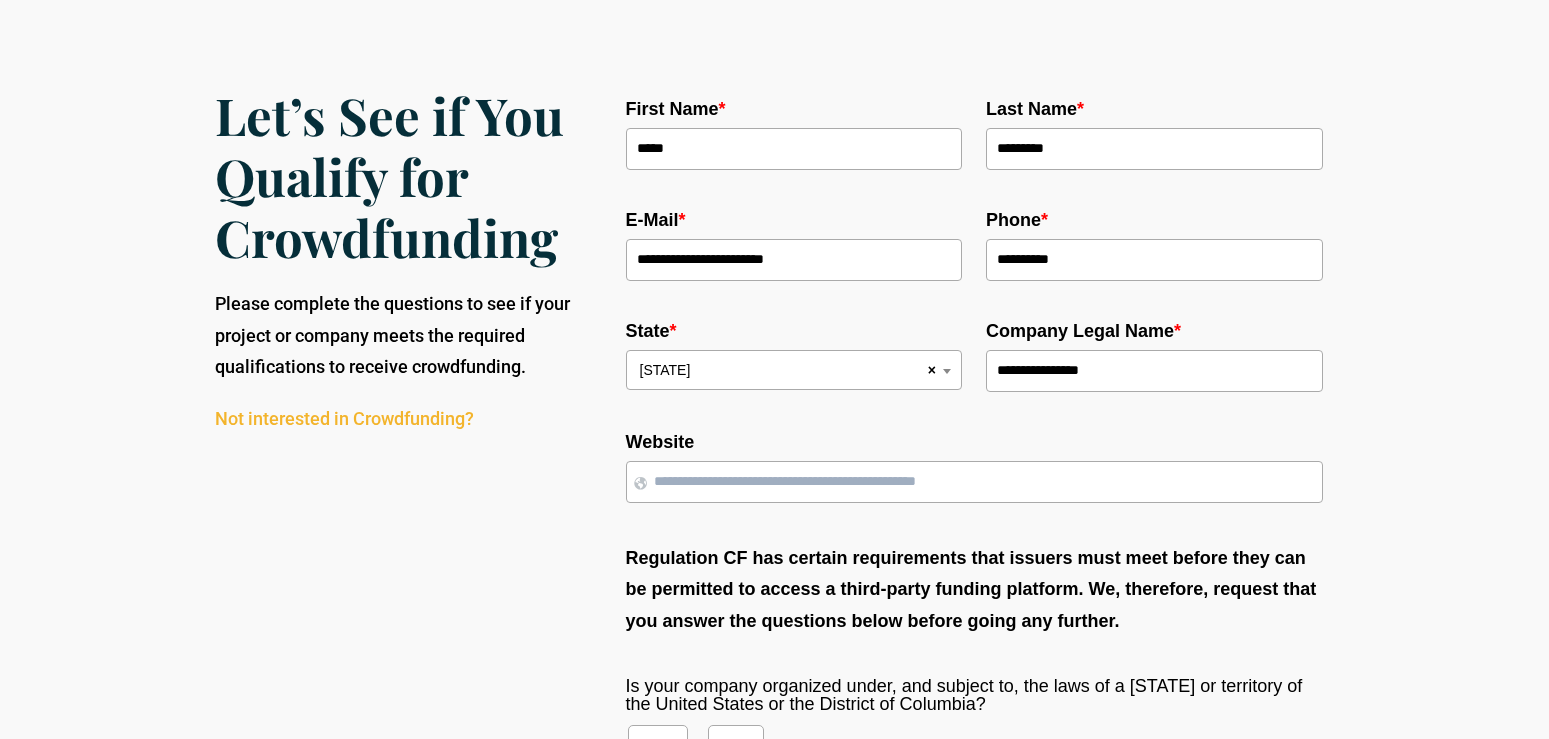 click on "**********" at bounding box center (1154, 371) 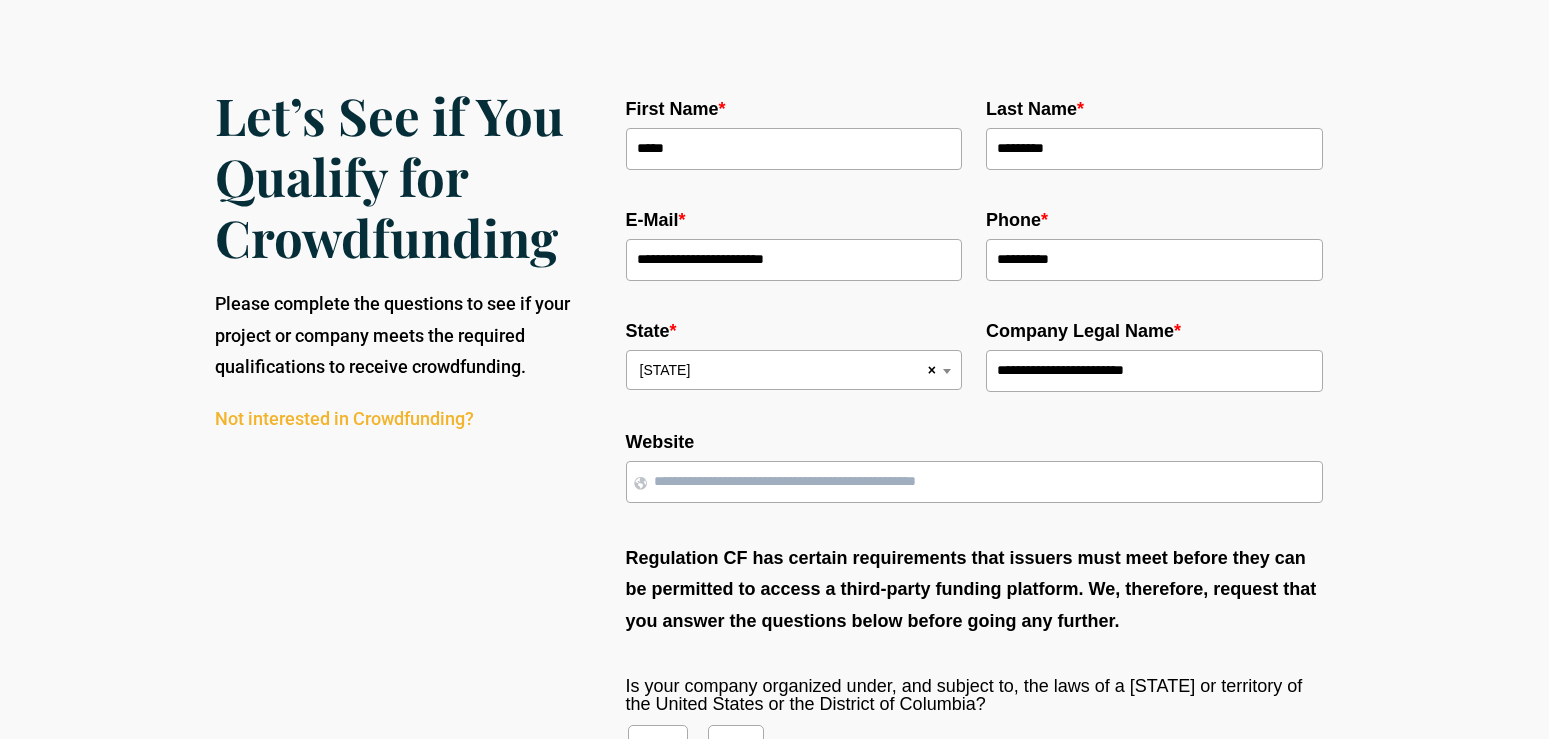 type on "**********" 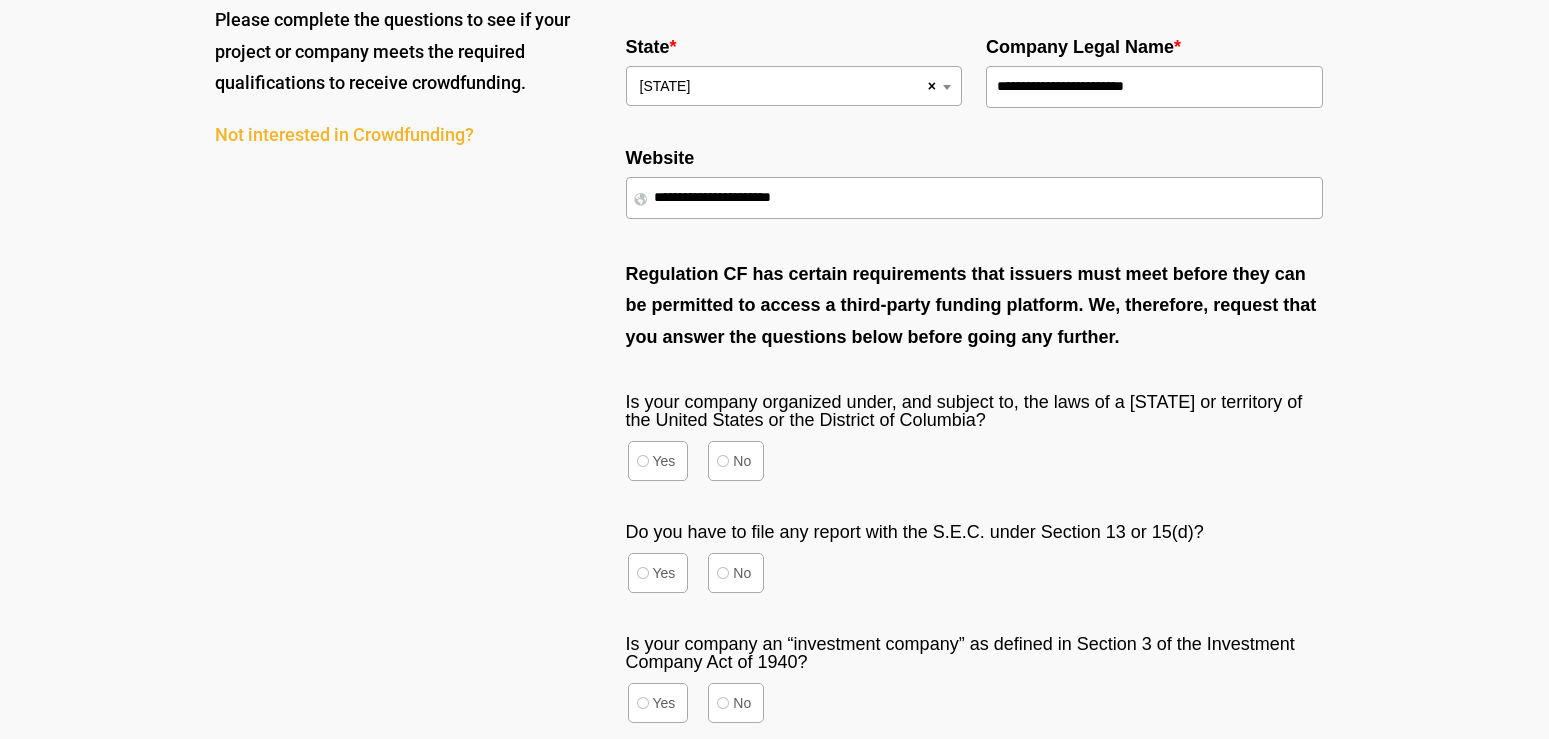scroll, scrollTop: 629, scrollLeft: 0, axis: vertical 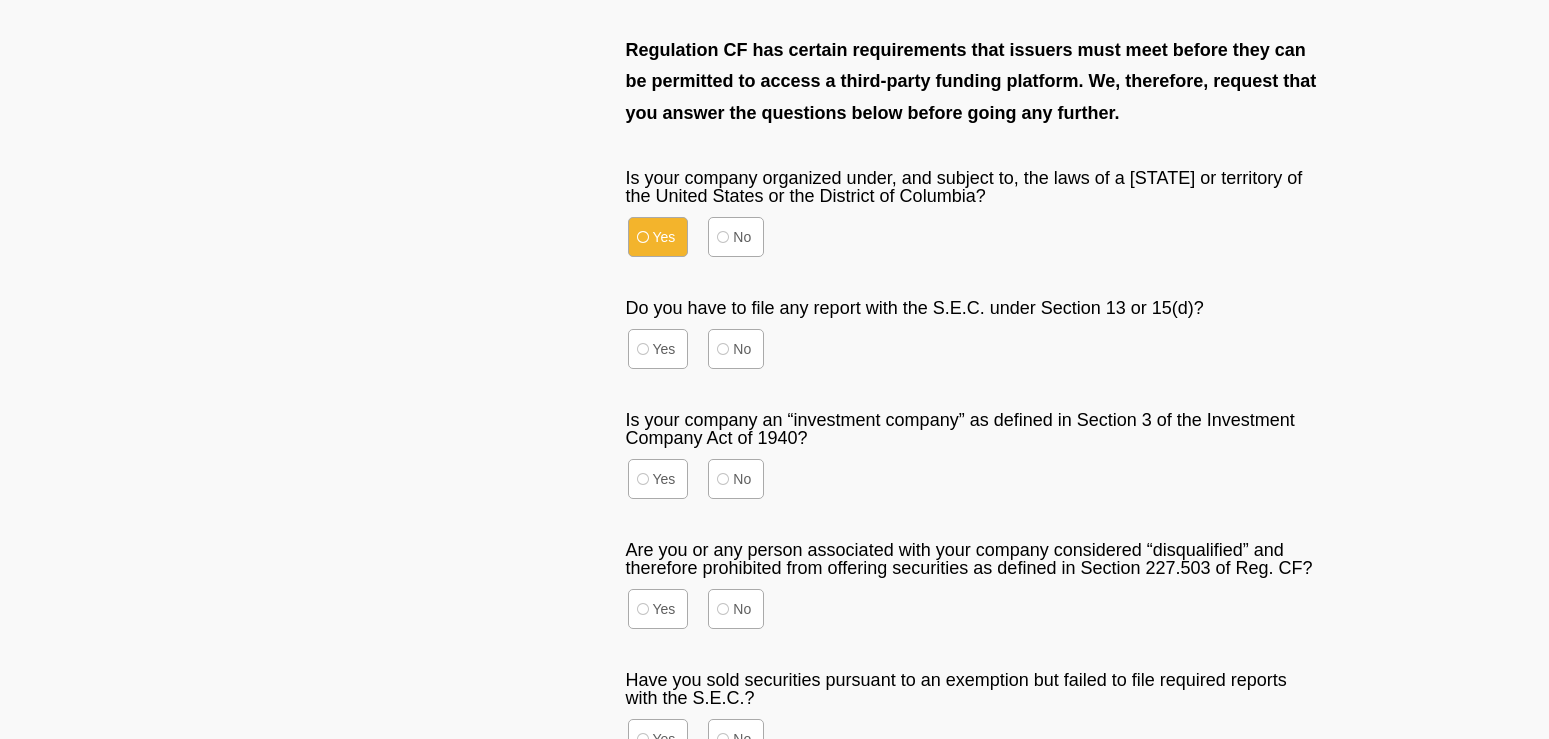 type on "**********" 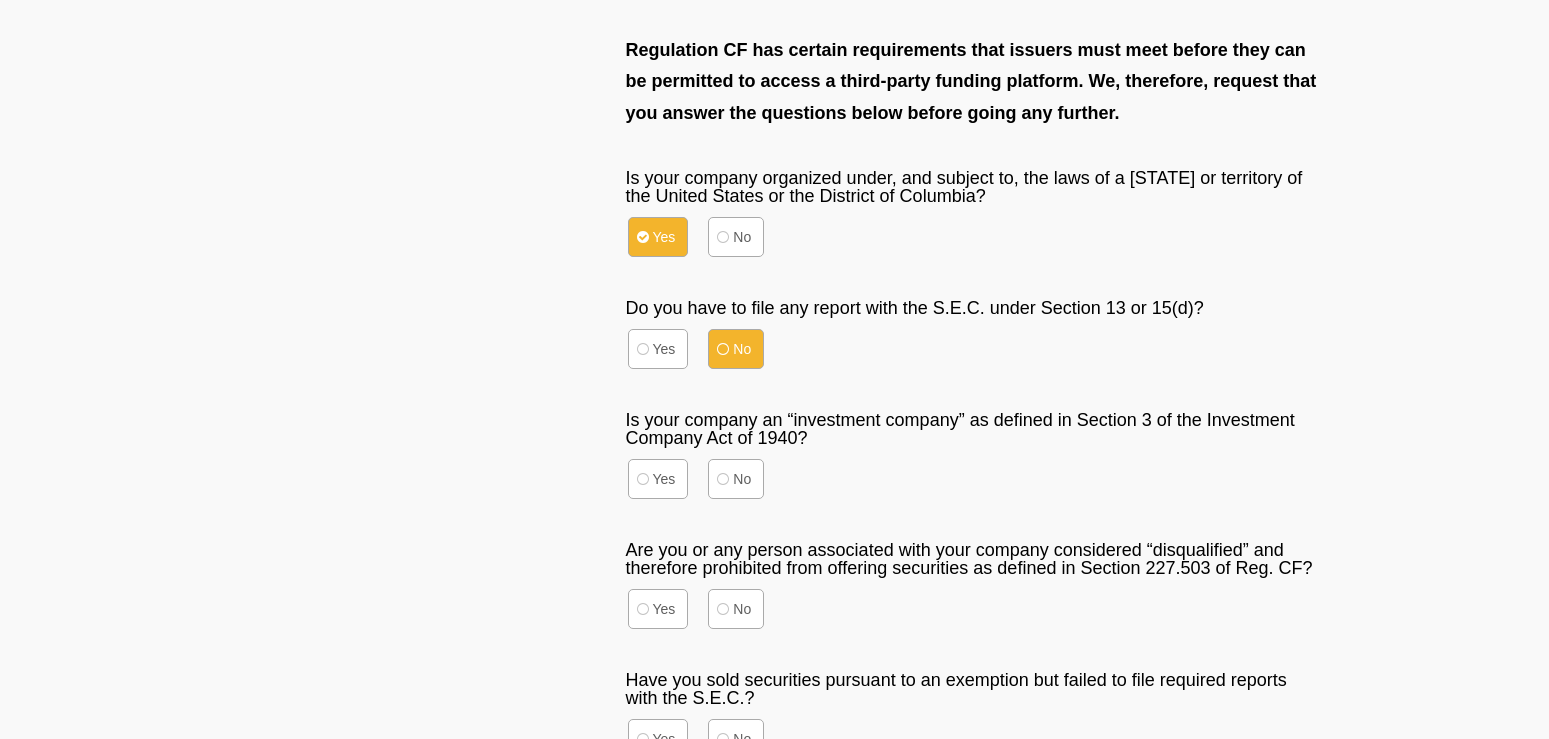 click on "No" at bounding box center (736, 349) 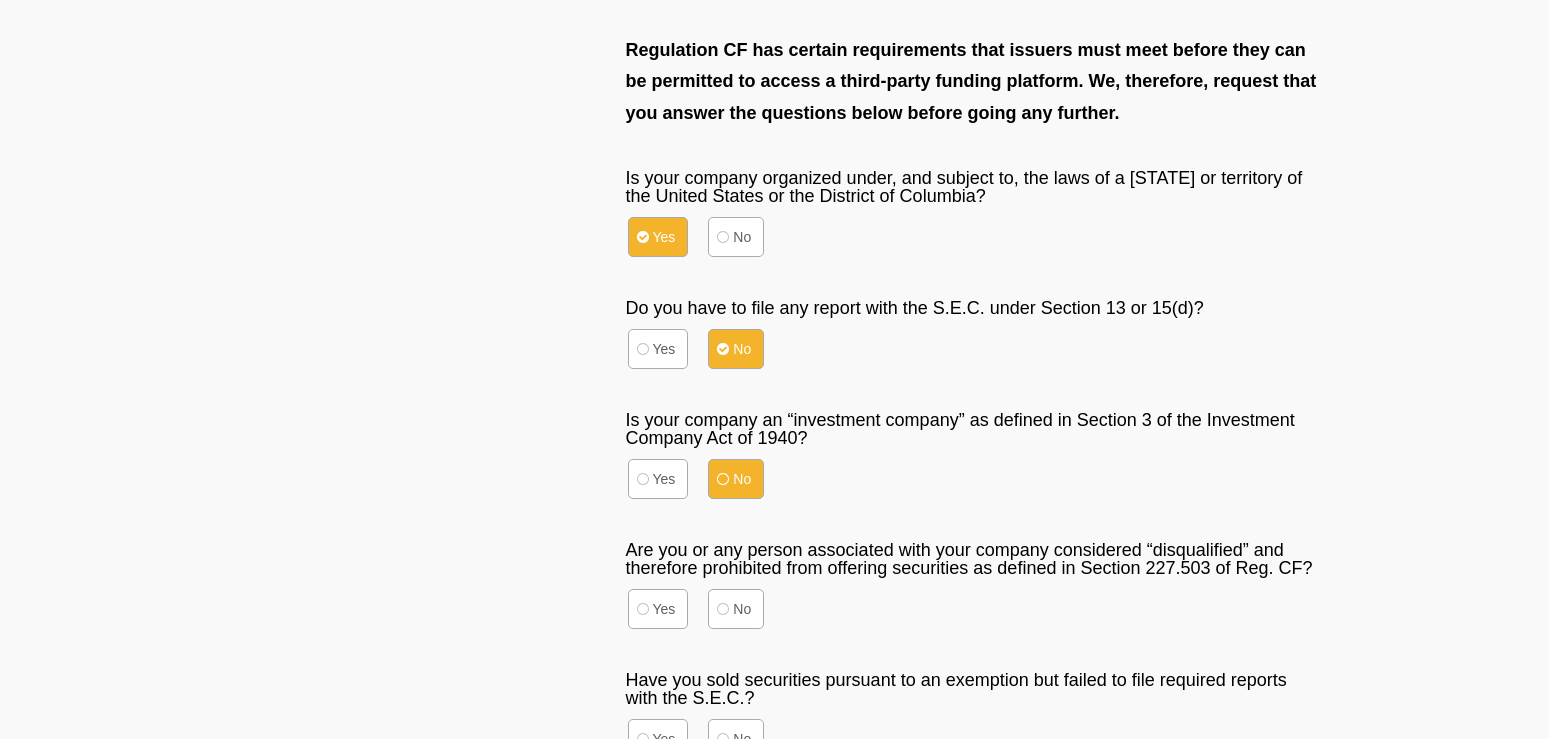 click on "No" at bounding box center [736, 479] 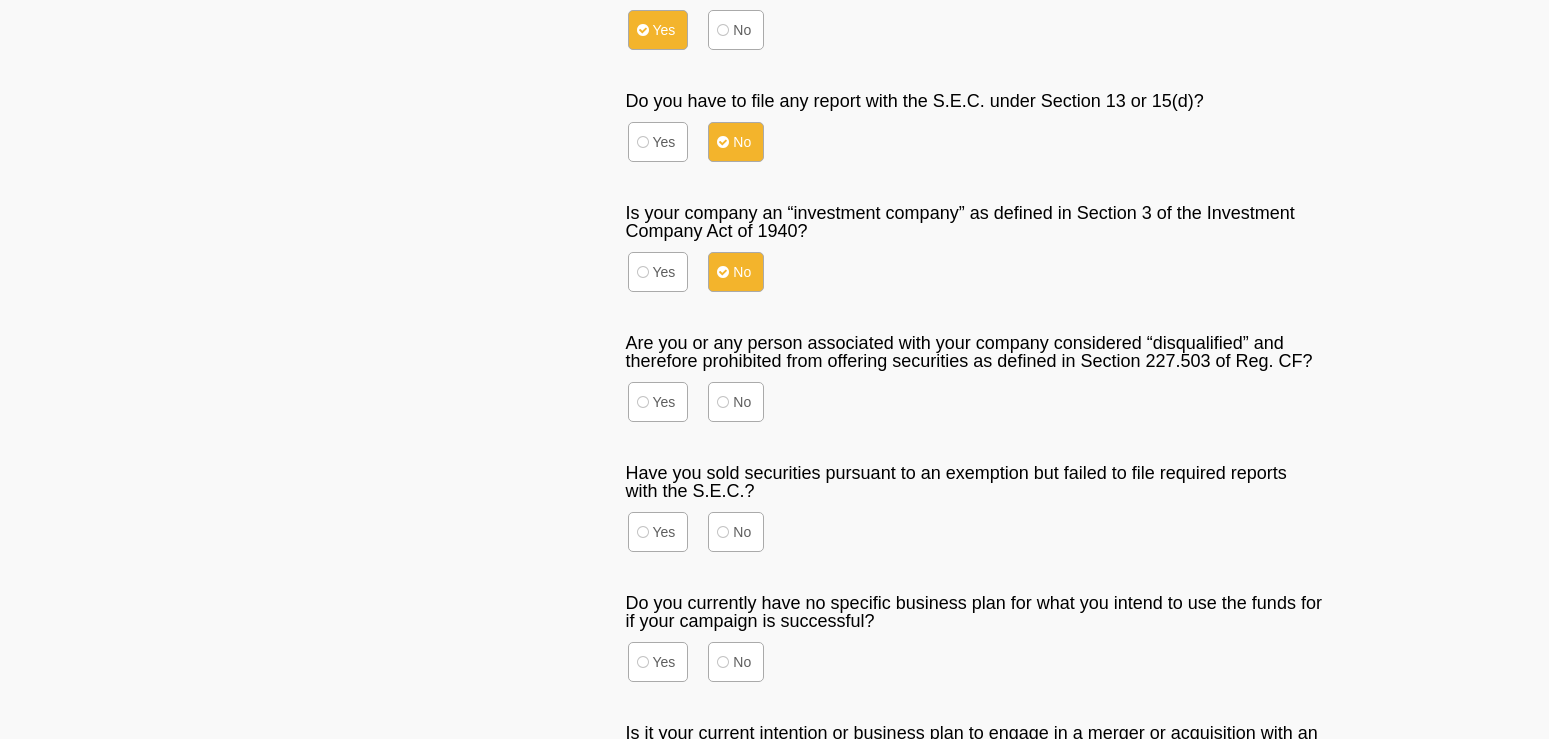 scroll, scrollTop: 849, scrollLeft: 0, axis: vertical 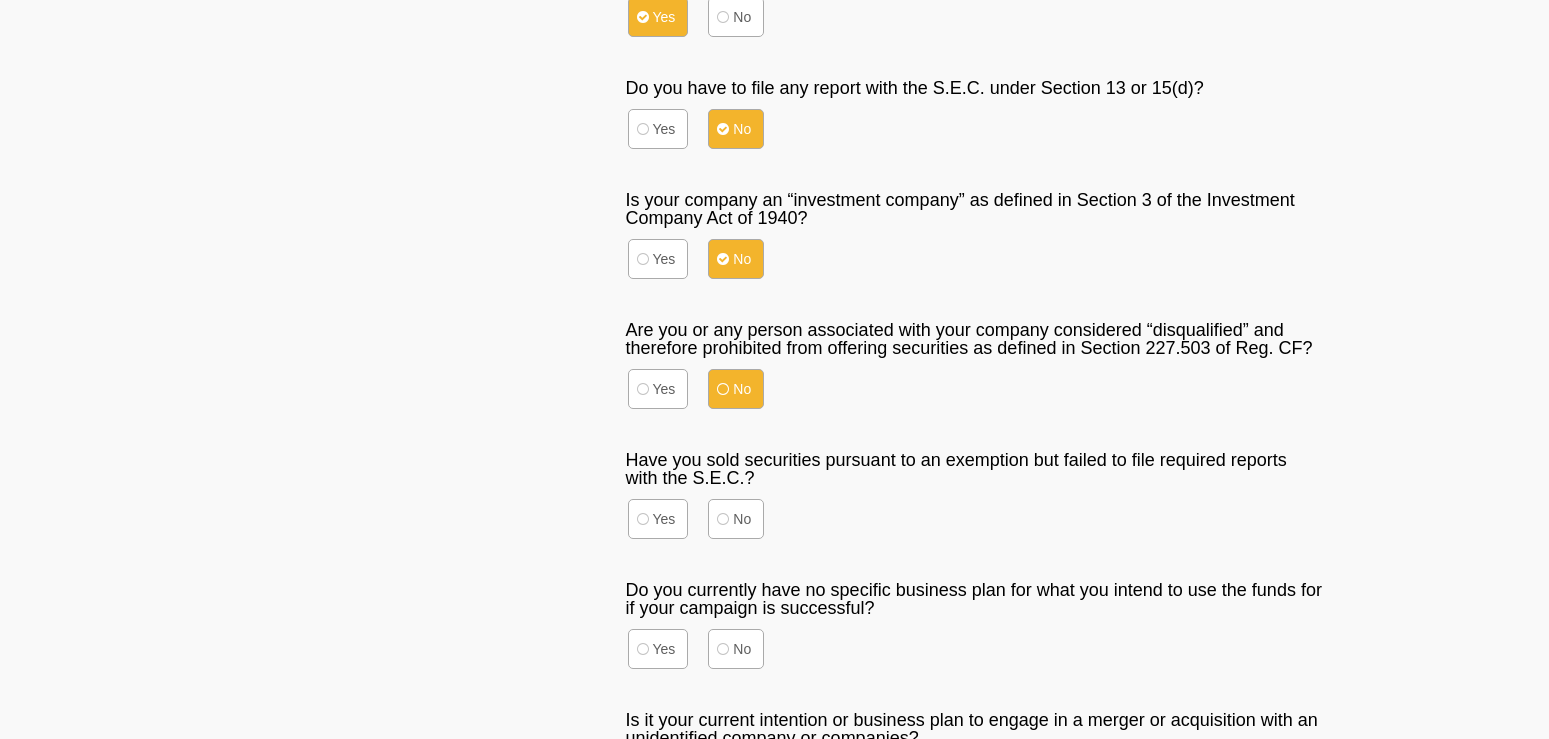 click on "No" at bounding box center [736, 389] 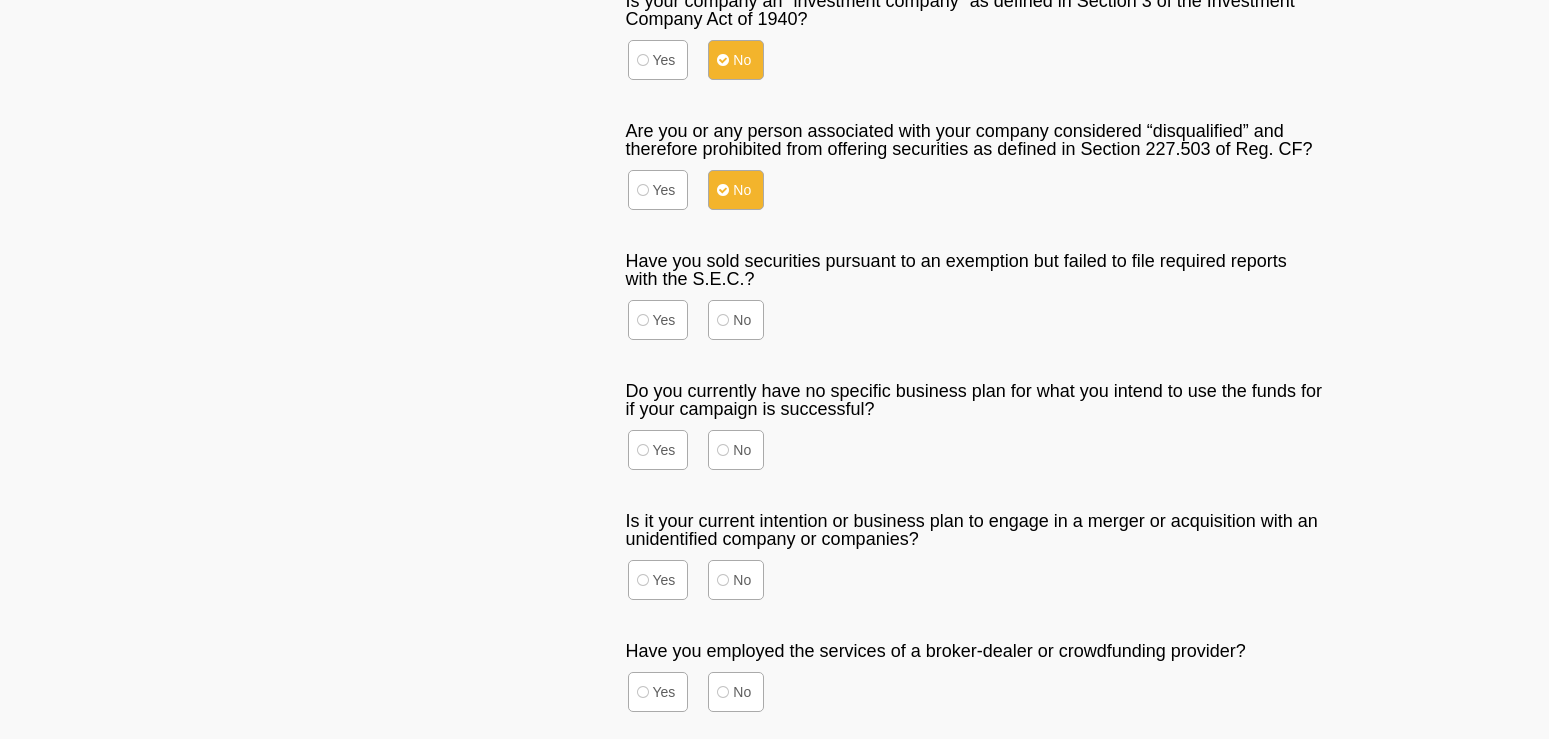scroll, scrollTop: 1052, scrollLeft: 0, axis: vertical 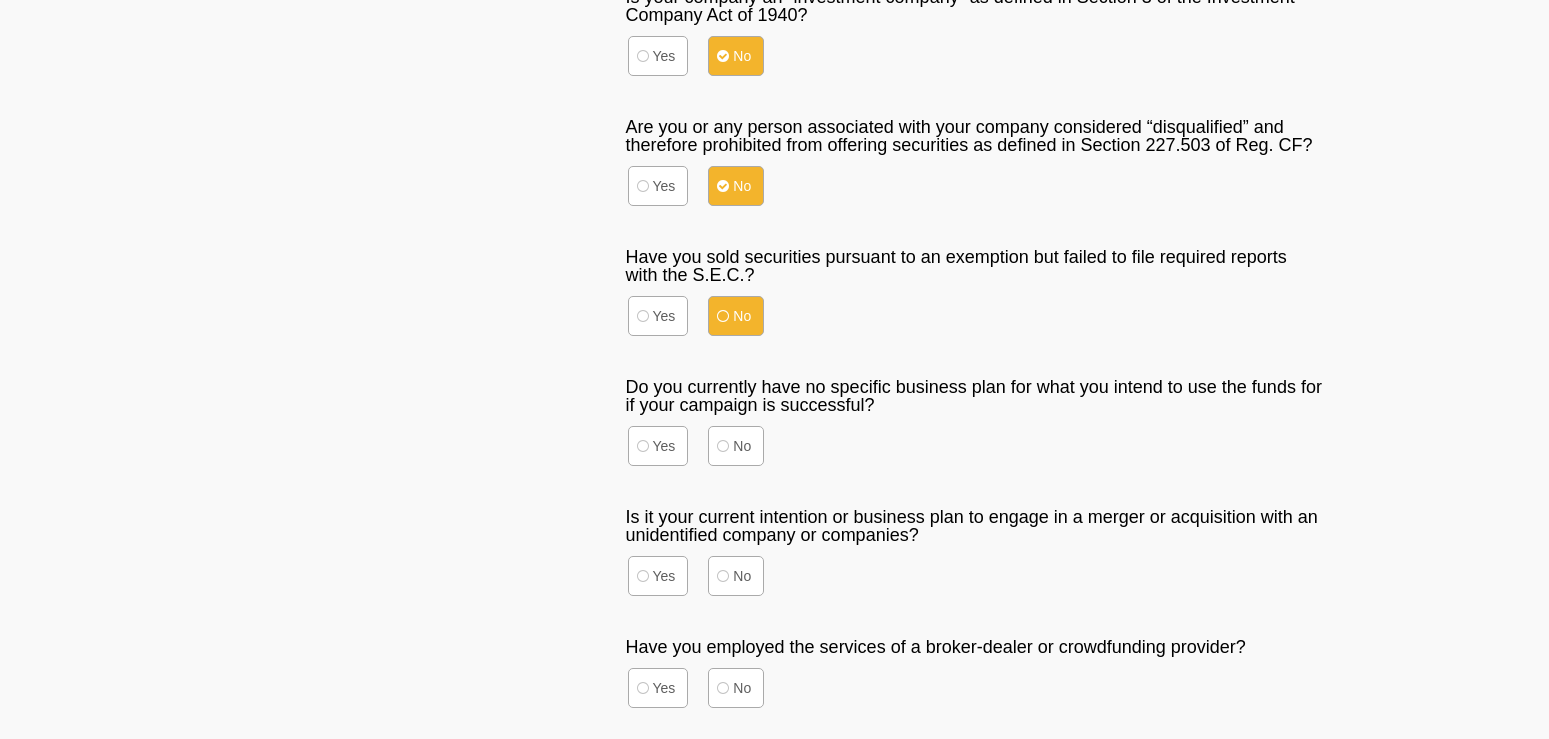 click on "No" at bounding box center [736, 316] 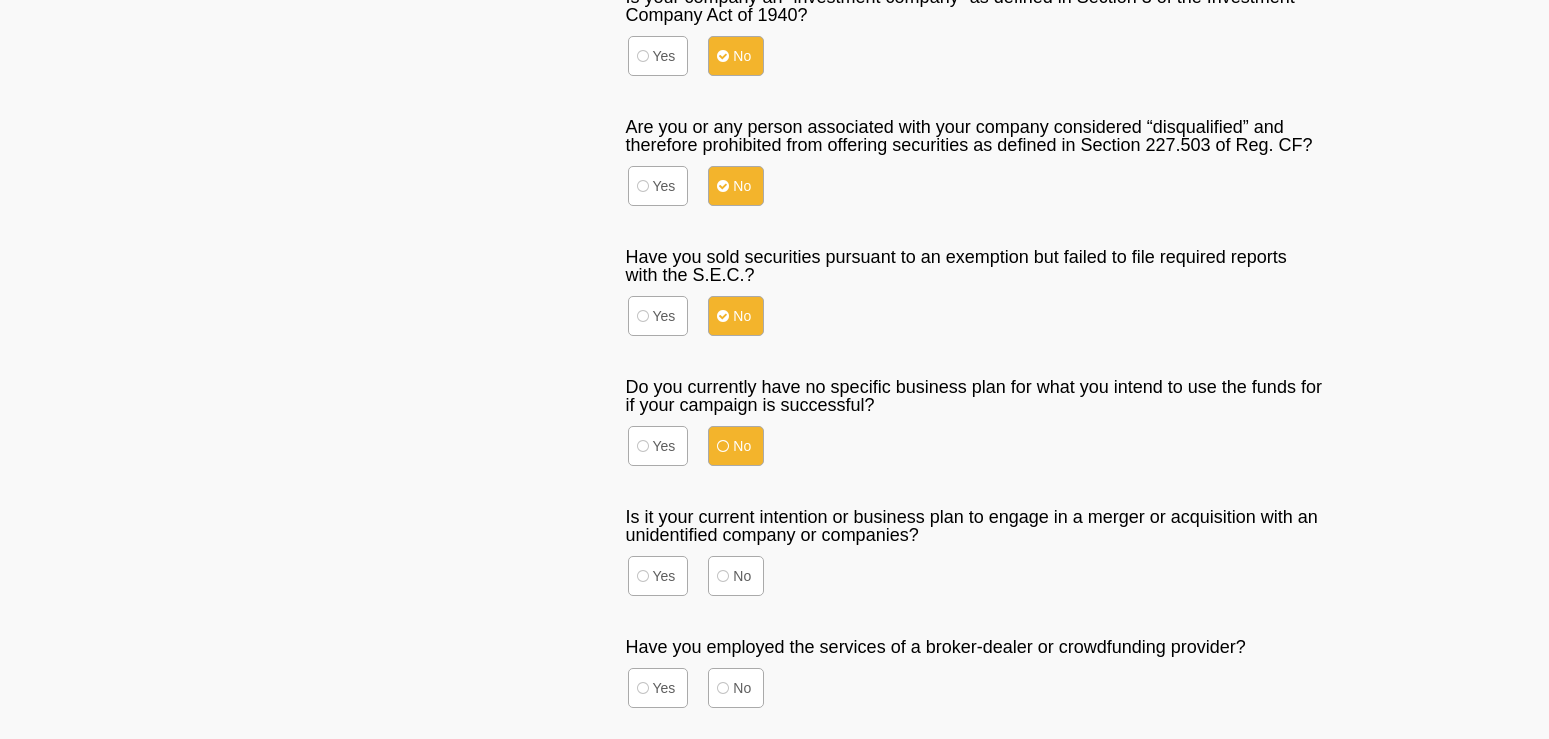 click on "No" at bounding box center [736, 446] 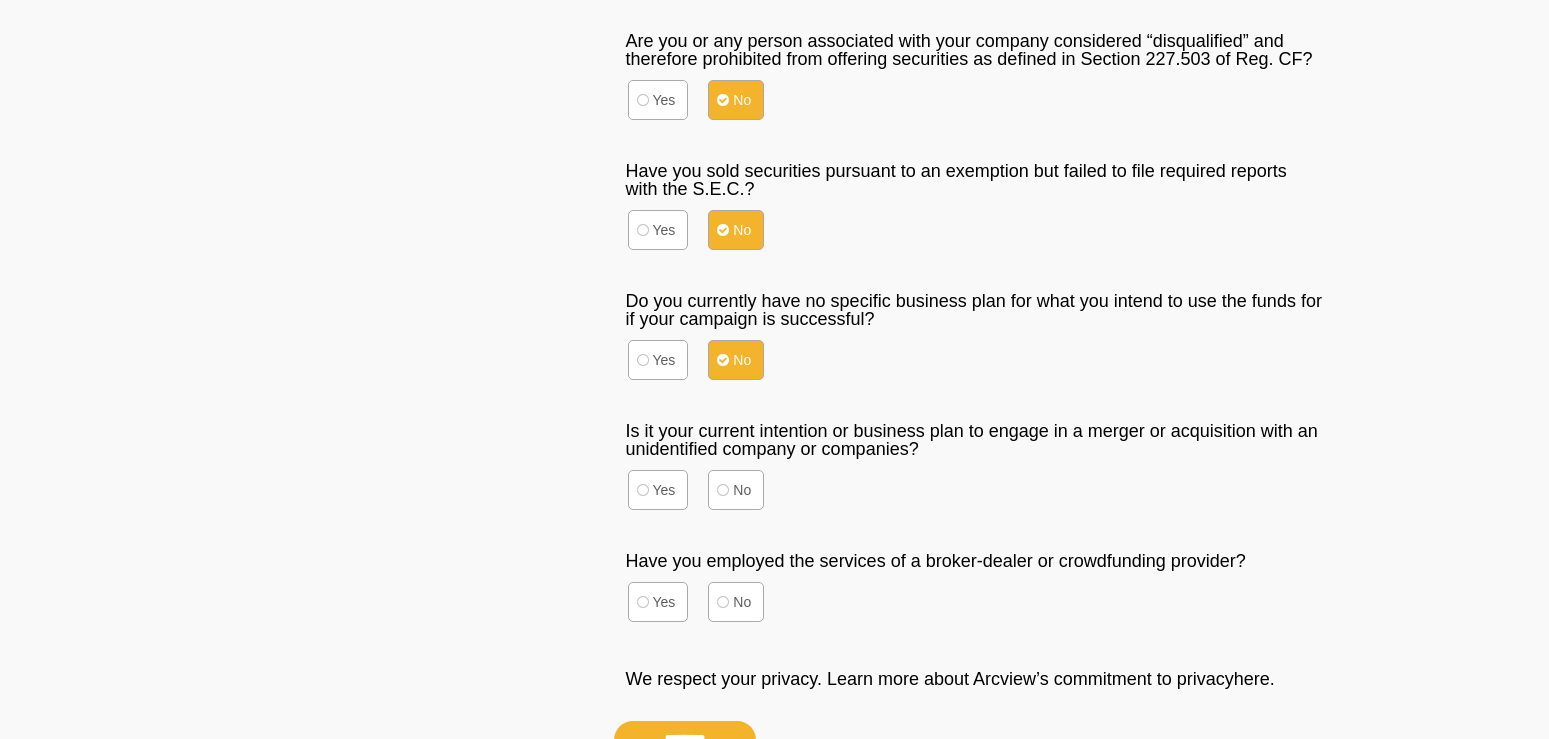 scroll, scrollTop: 1168, scrollLeft: 0, axis: vertical 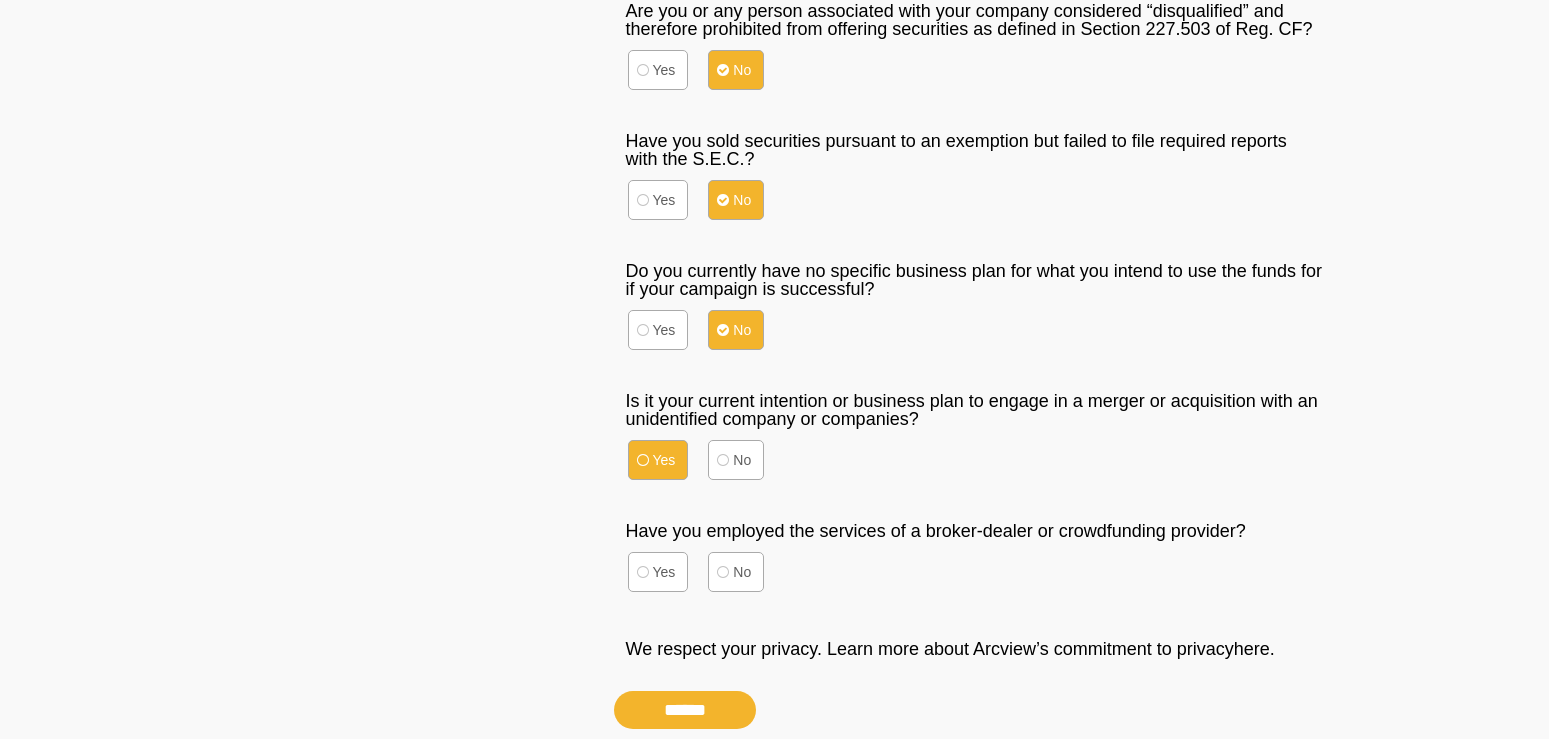 click on "Yes" at bounding box center (658, 460) 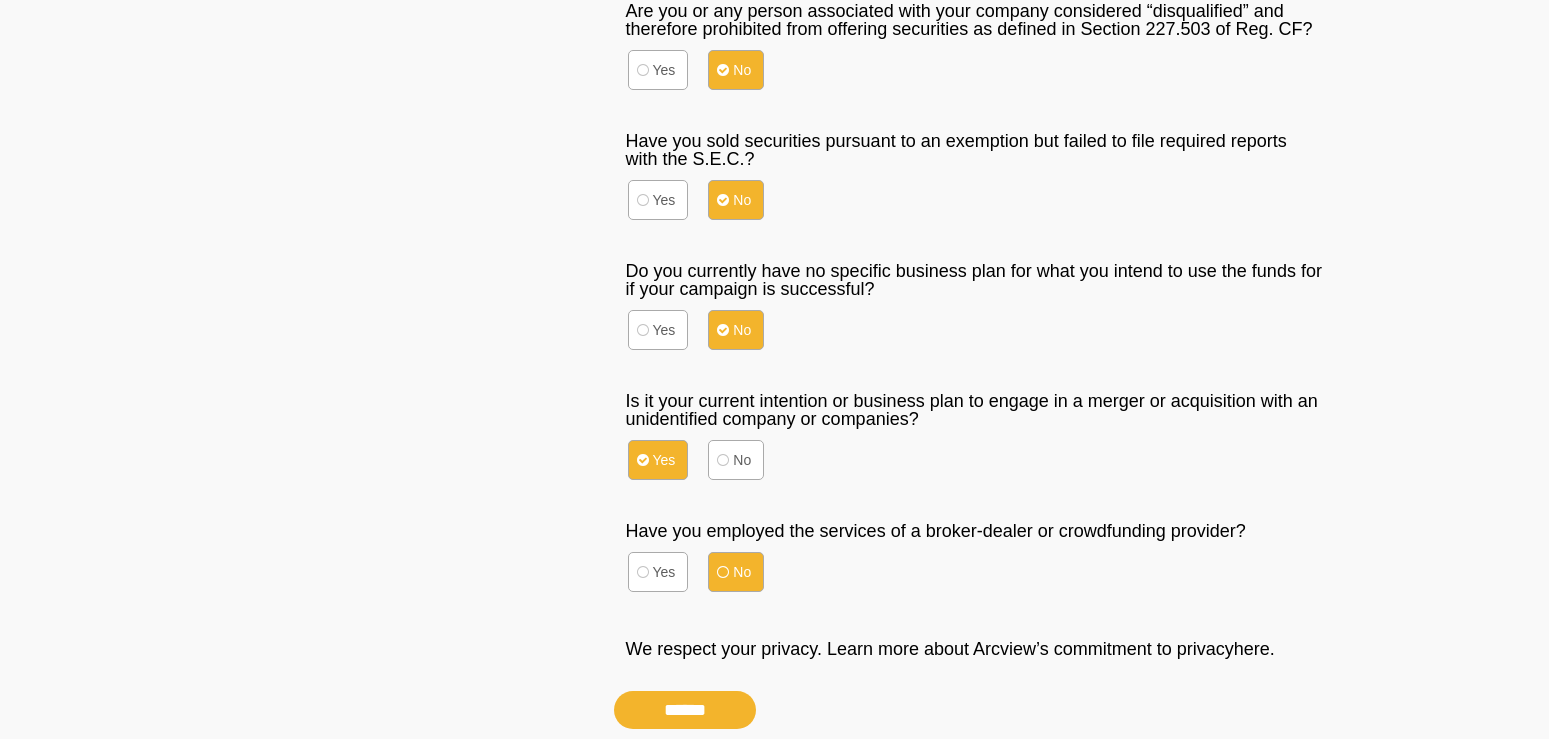 click on "No" at bounding box center (736, 572) 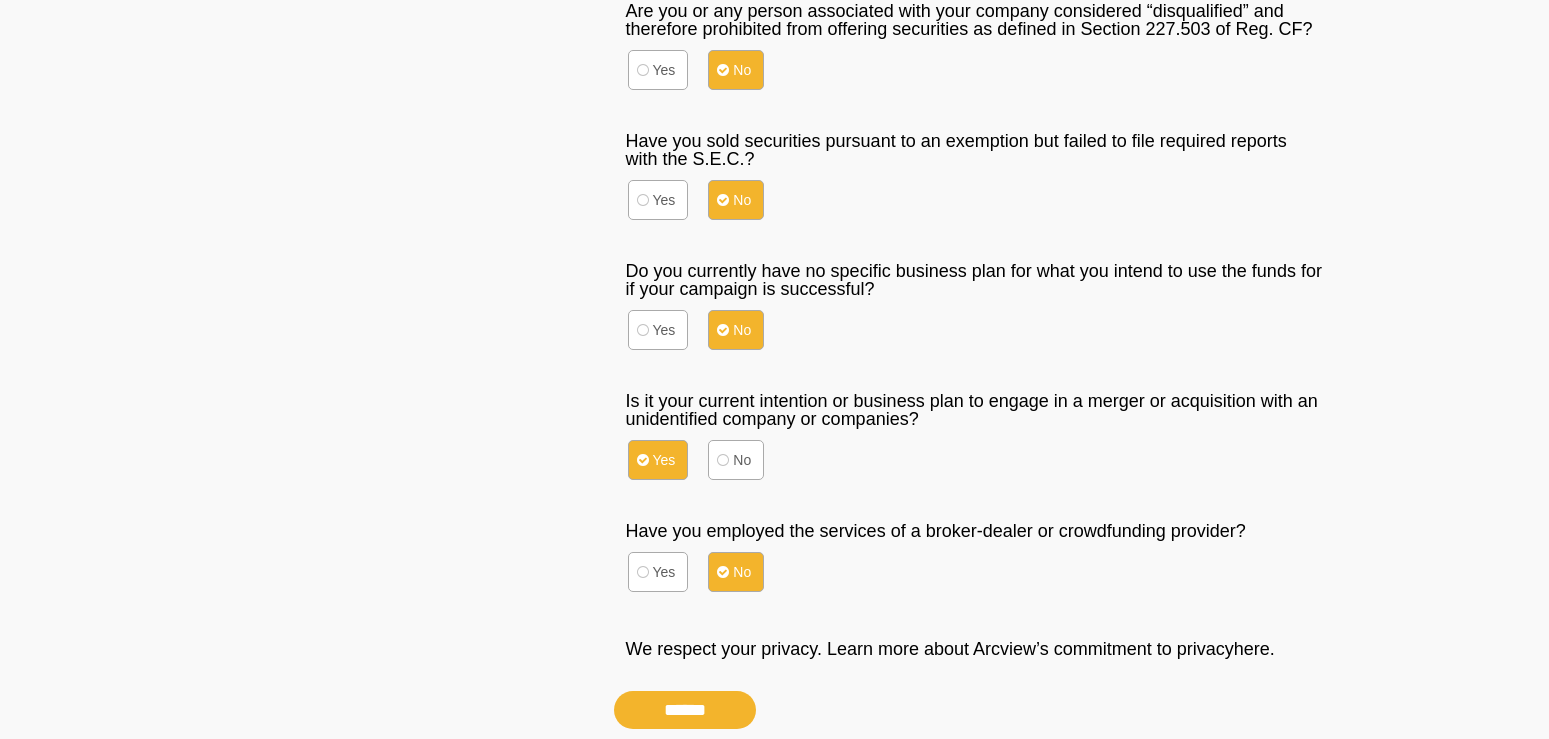 click on "******" at bounding box center (685, 710) 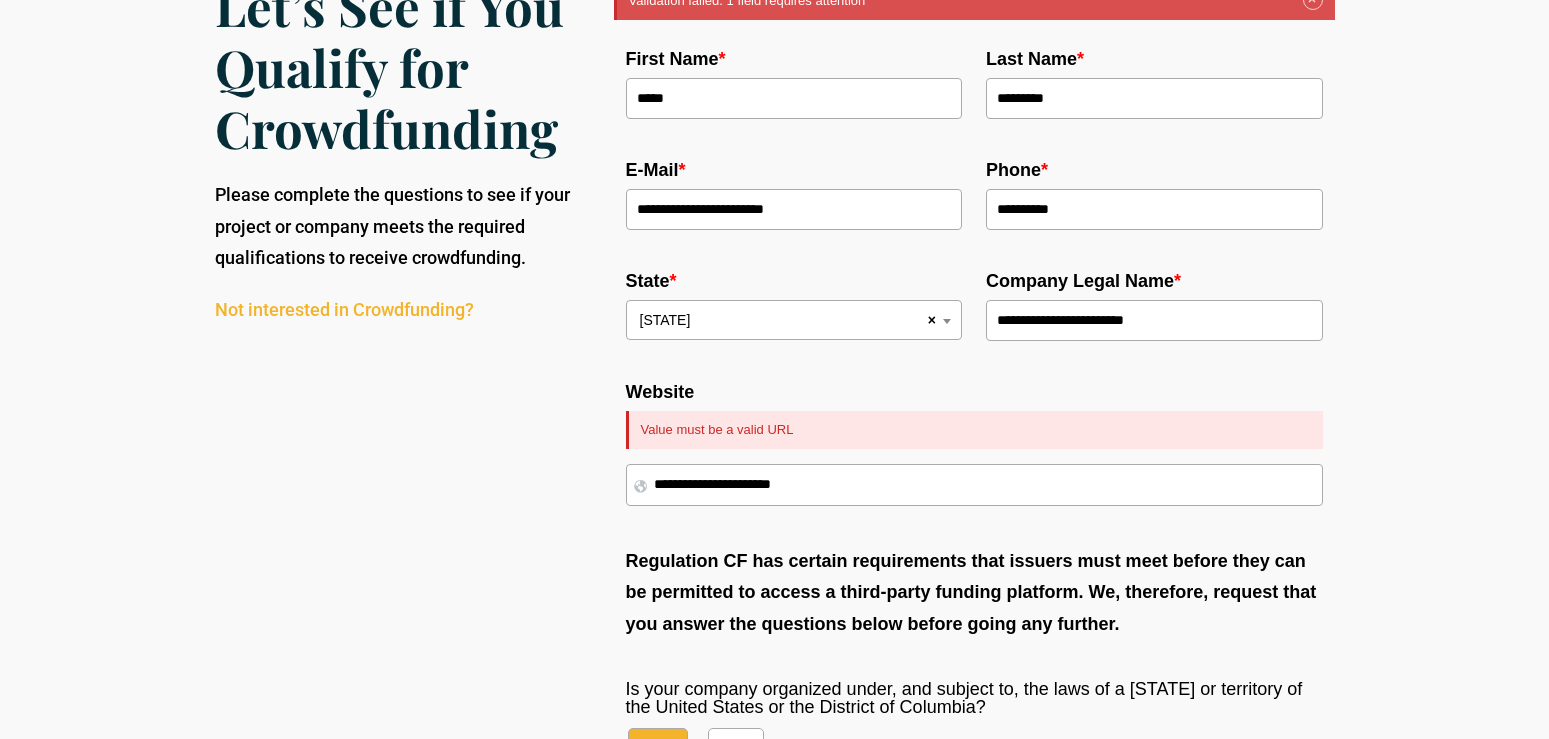 scroll, scrollTop: 228, scrollLeft: 0, axis: vertical 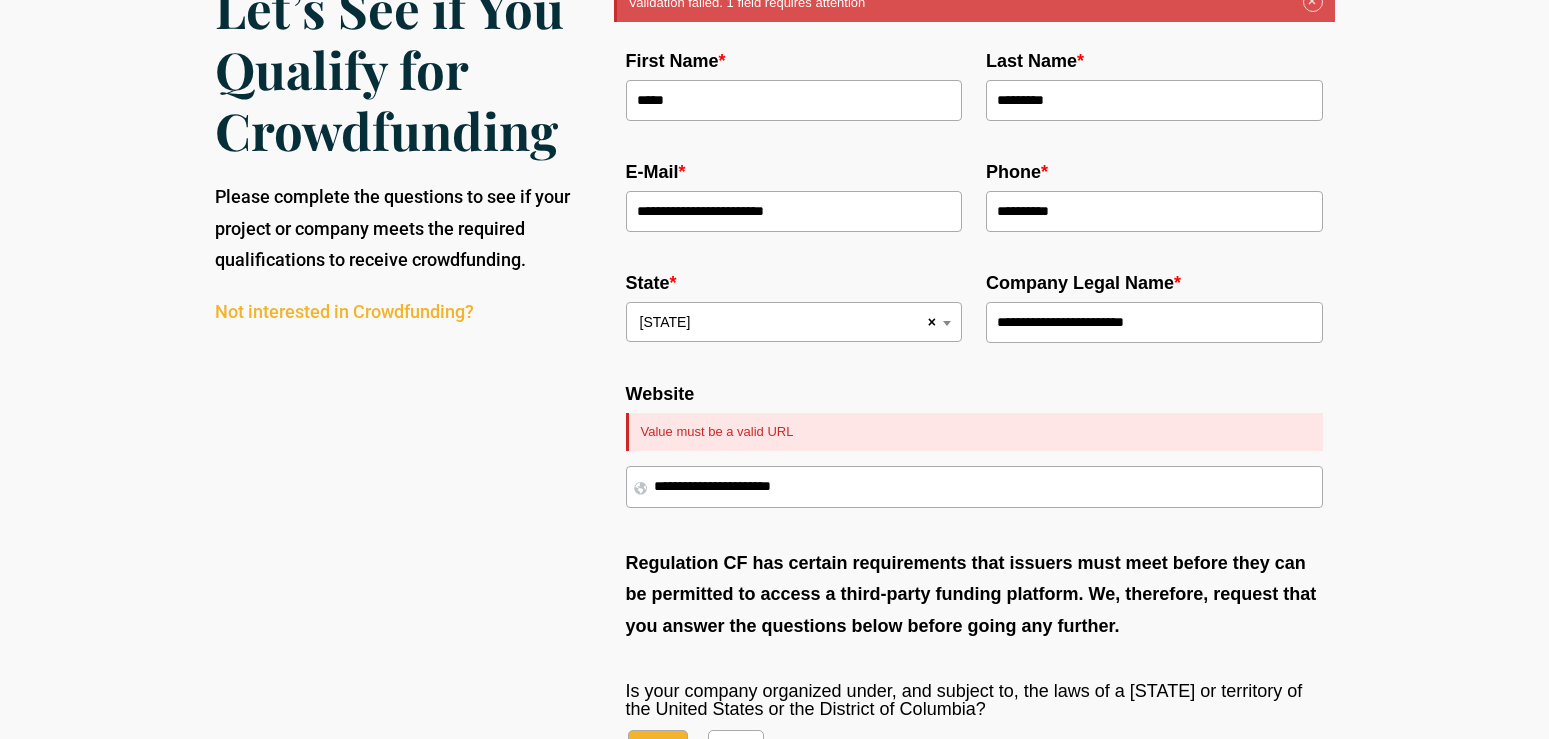 drag, startPoint x: 846, startPoint y: 491, endPoint x: 453, endPoint y: 494, distance: 393.01144 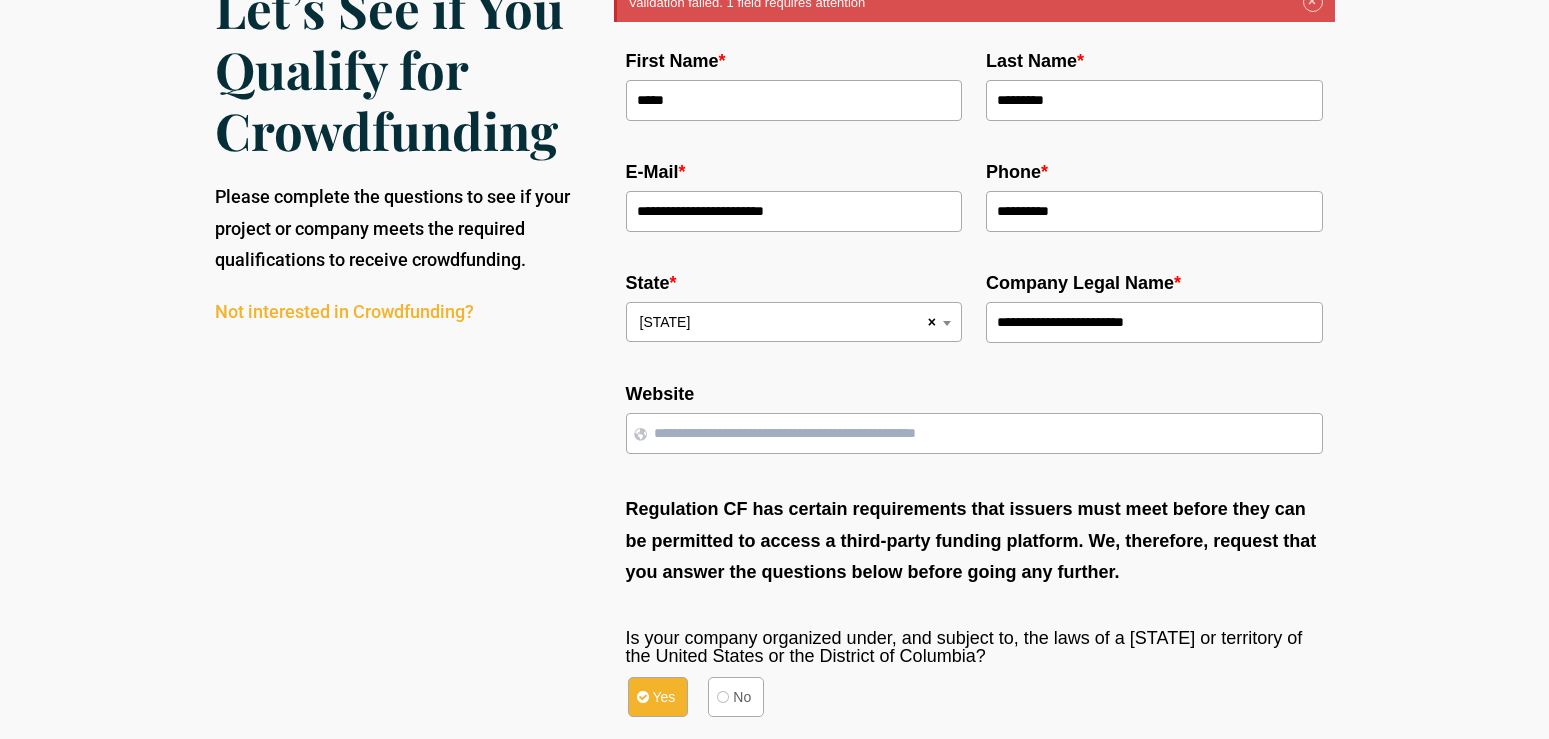 paste on "**********" 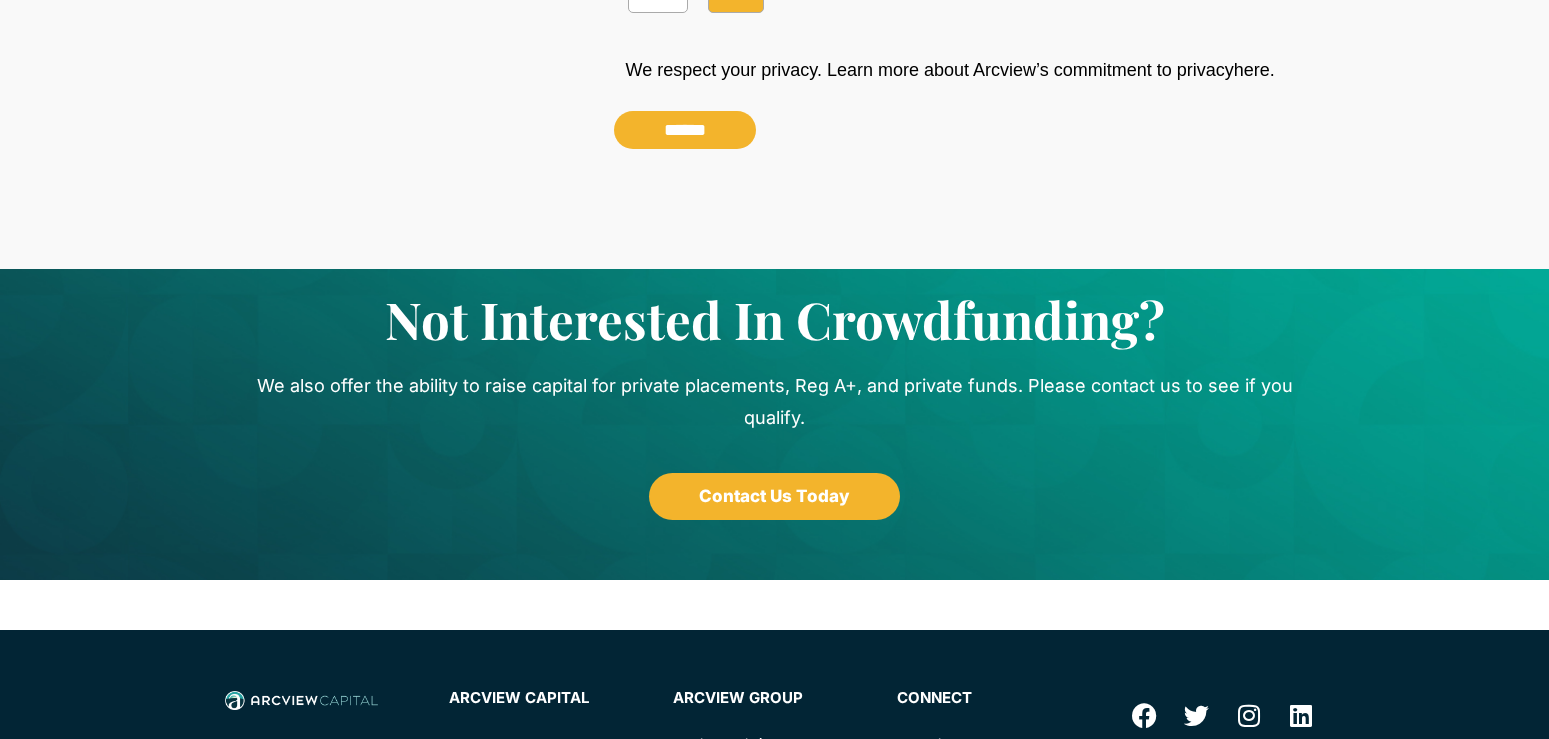 scroll, scrollTop: 1797, scrollLeft: 0, axis: vertical 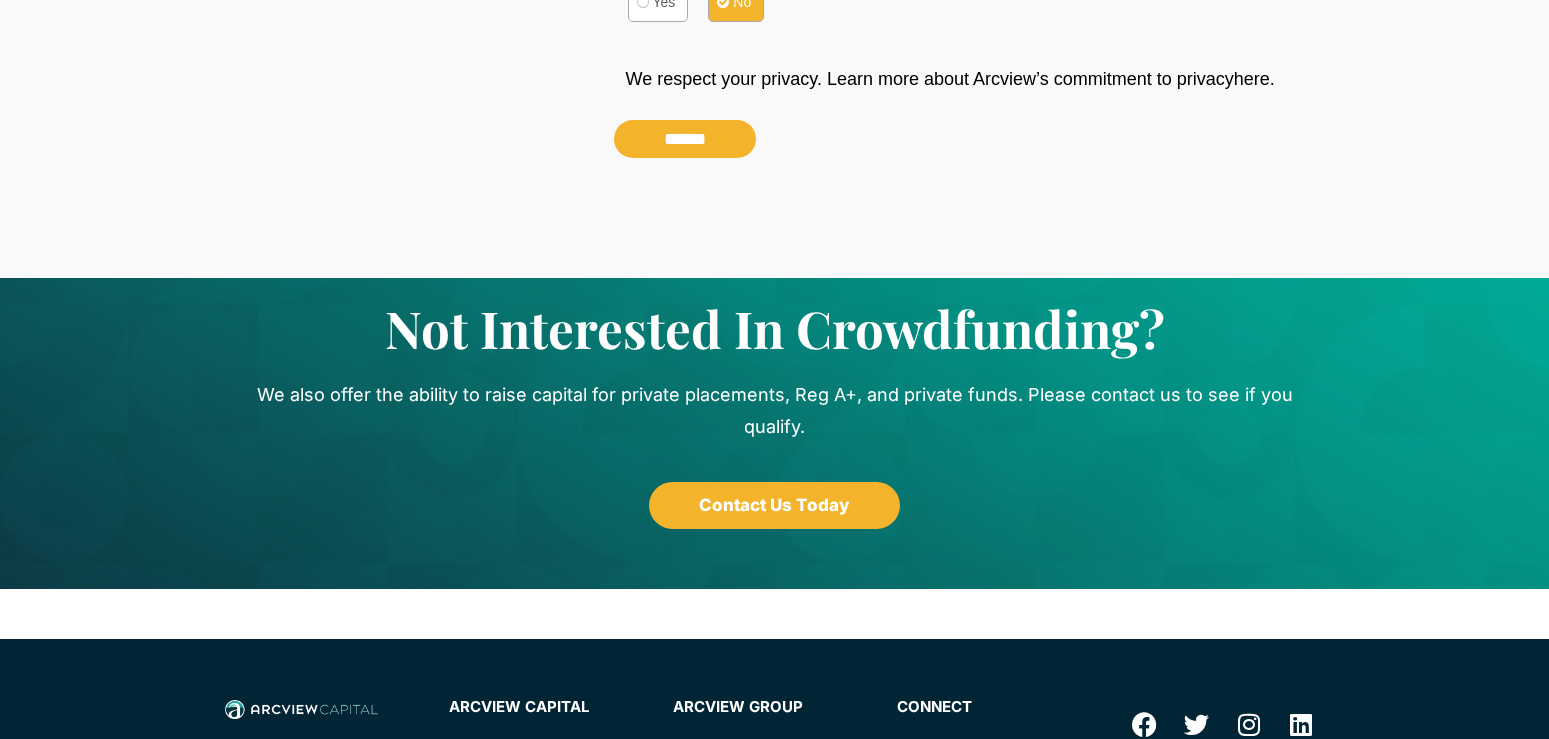 type on "**********" 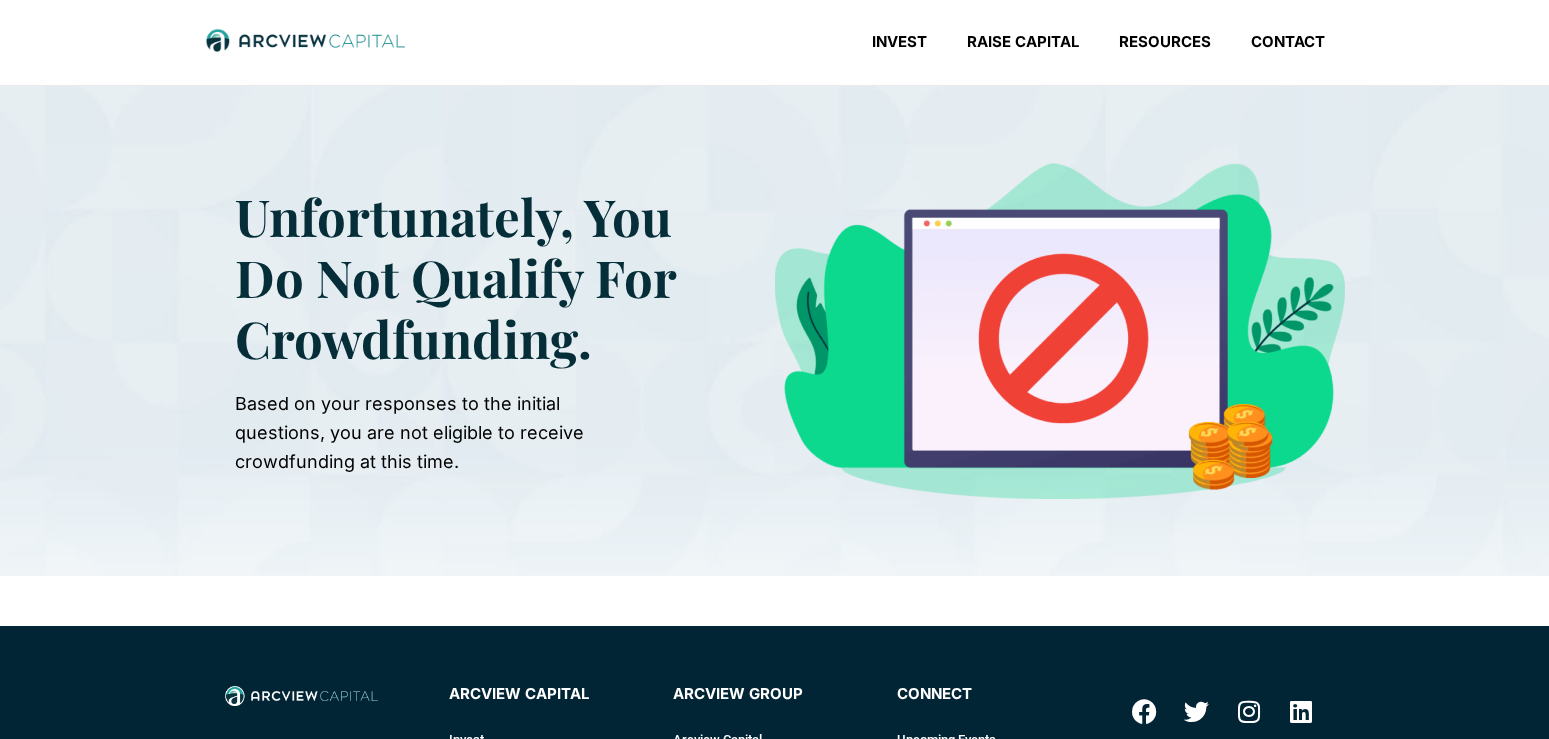 scroll, scrollTop: 0, scrollLeft: 0, axis: both 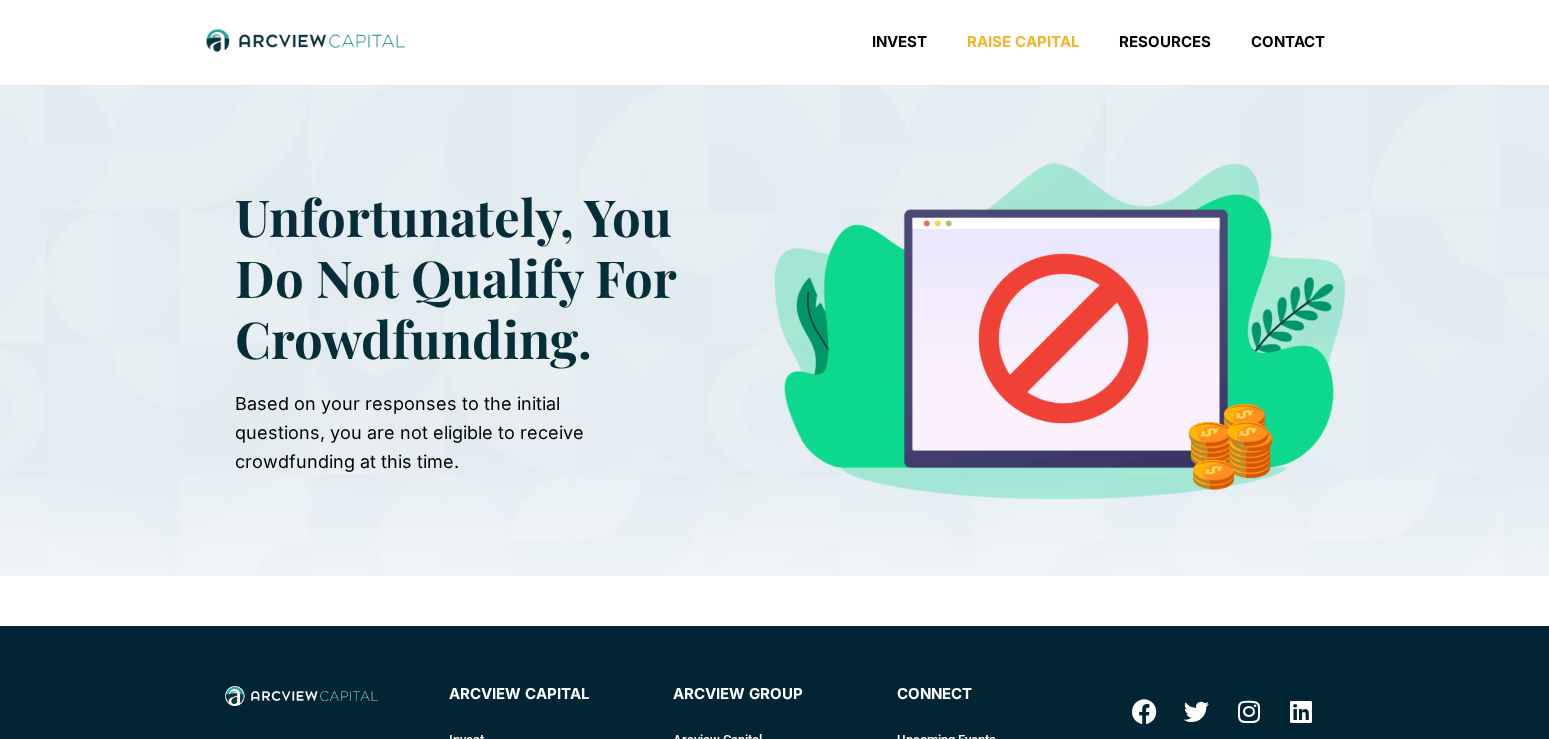 click on "Raise Capital" 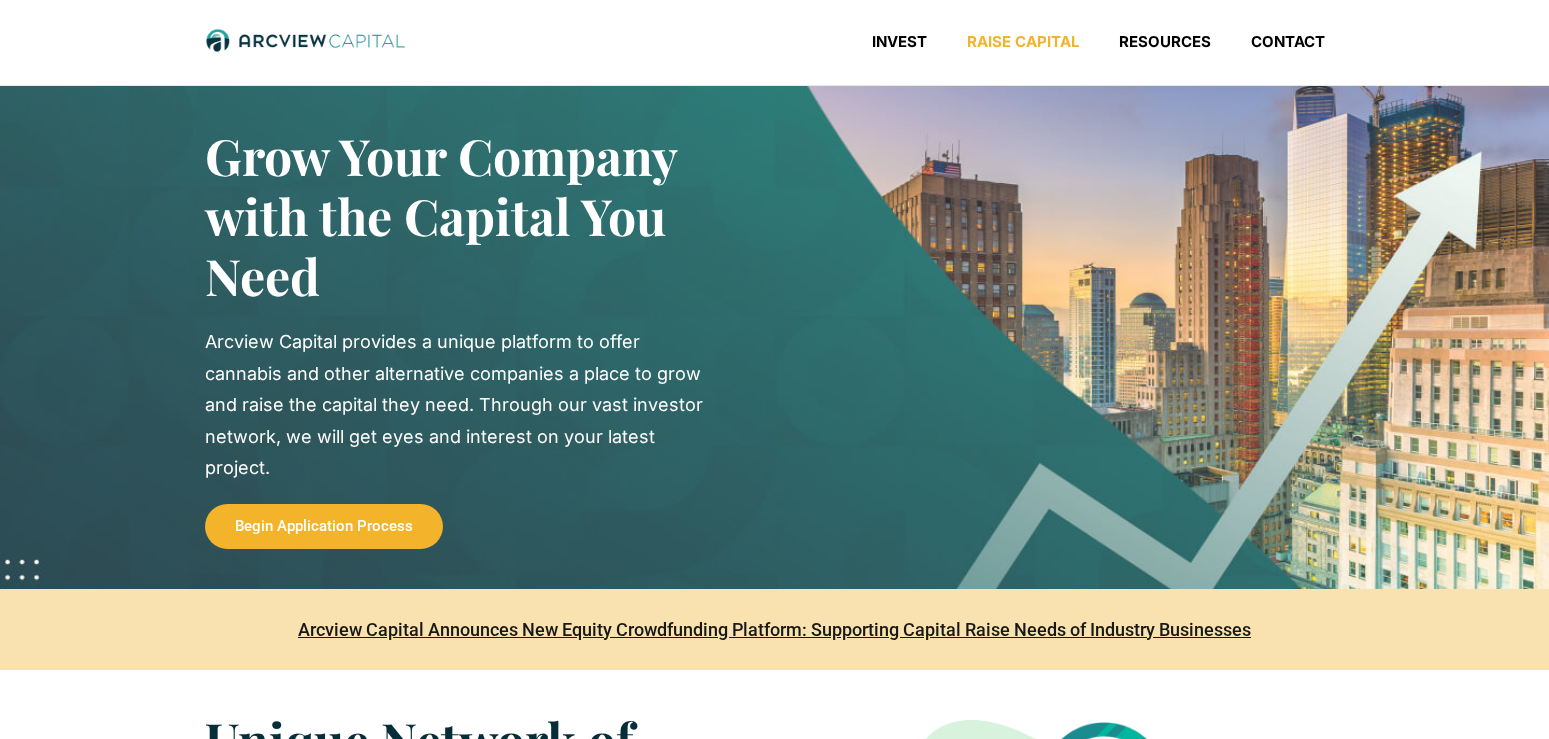 scroll, scrollTop: 0, scrollLeft: 0, axis: both 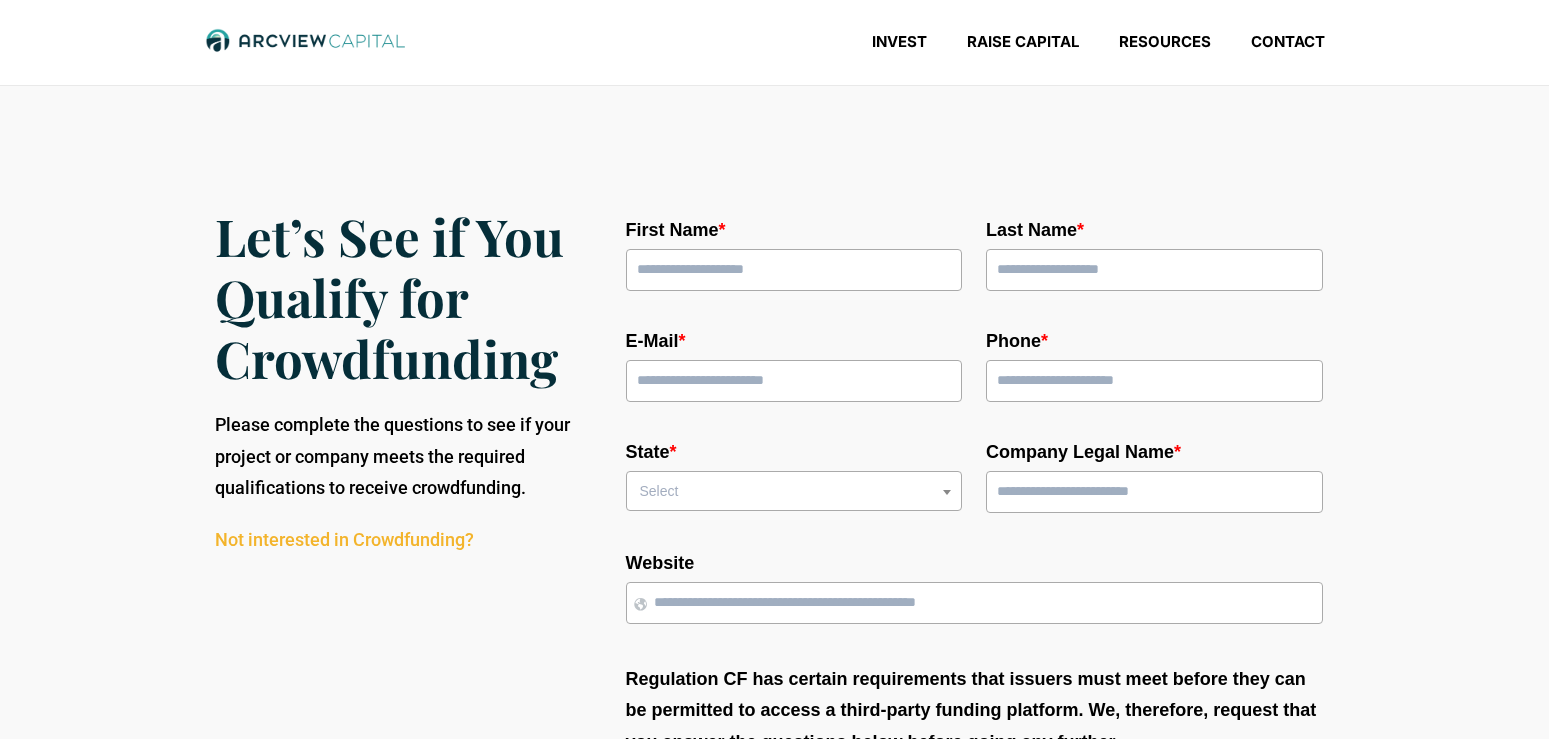 click on "First Name  *" at bounding box center [794, 270] 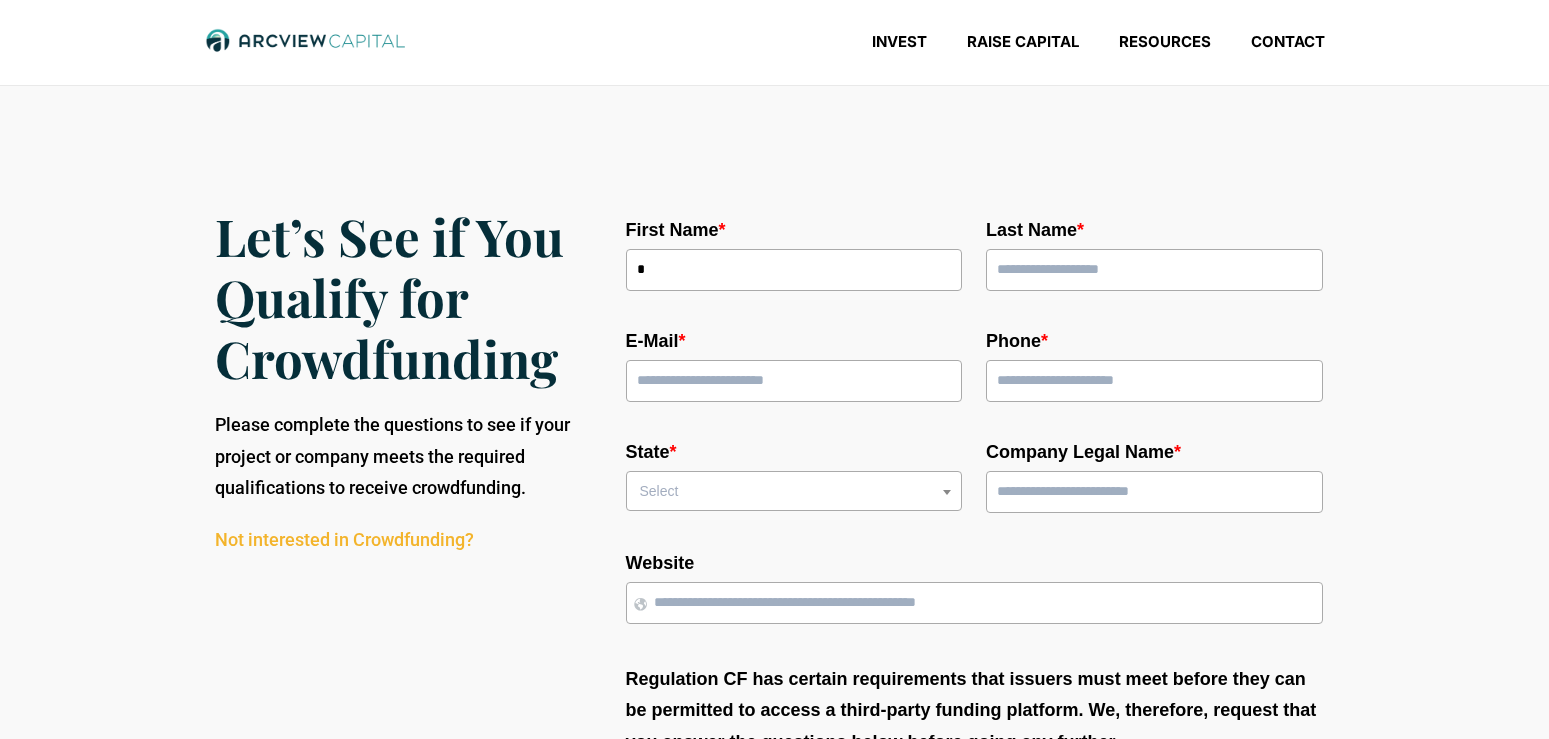 type on "*****" 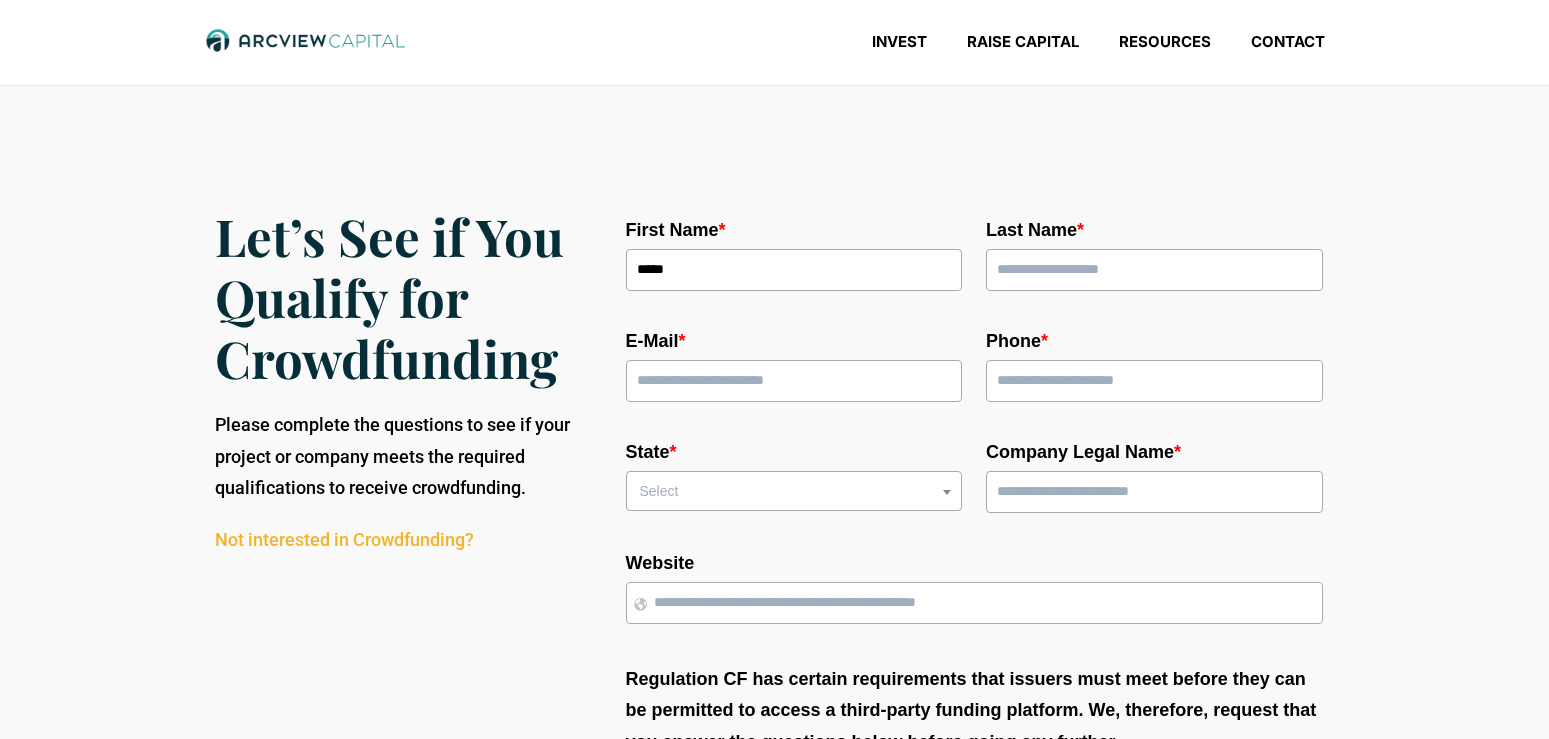type on "*********" 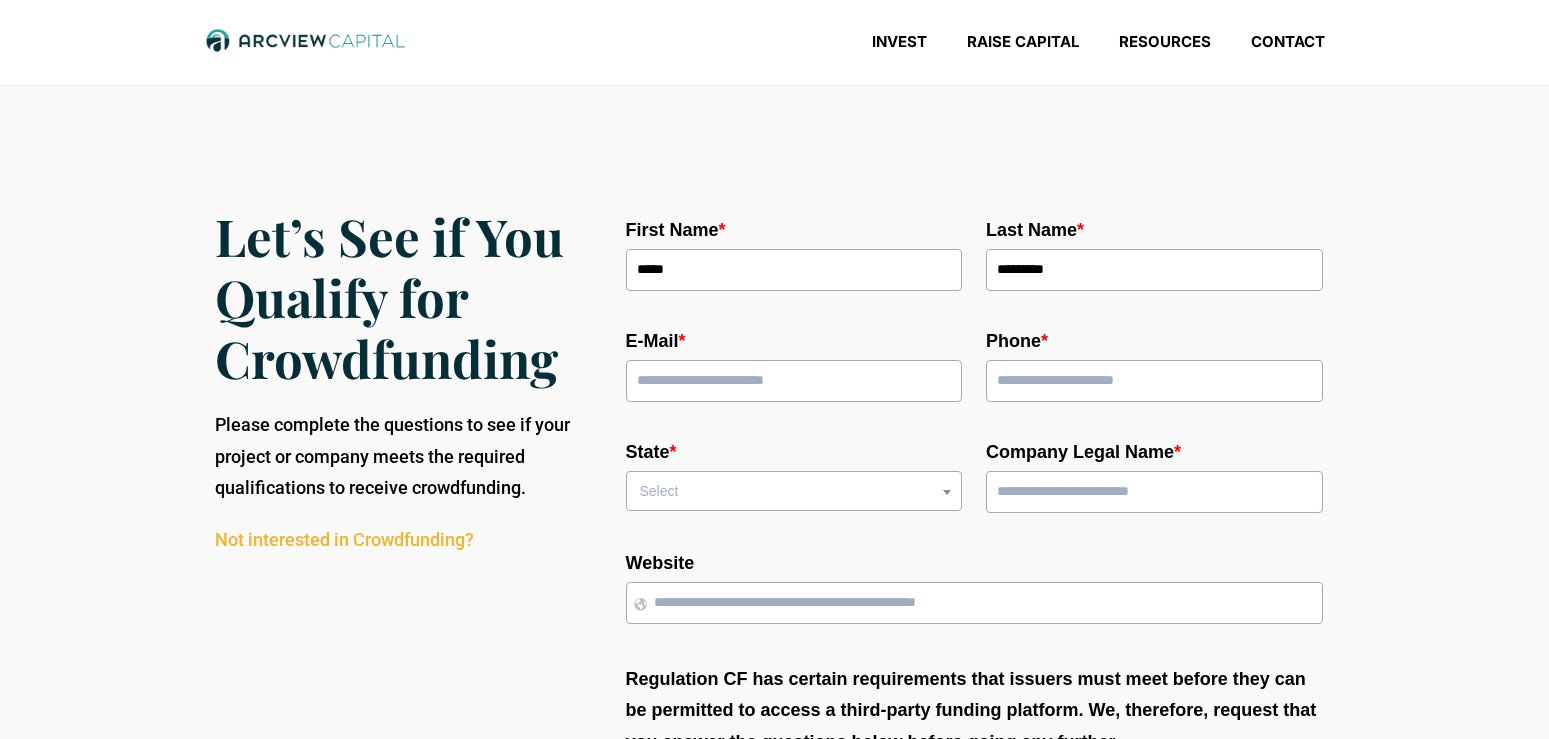 type on "**********" 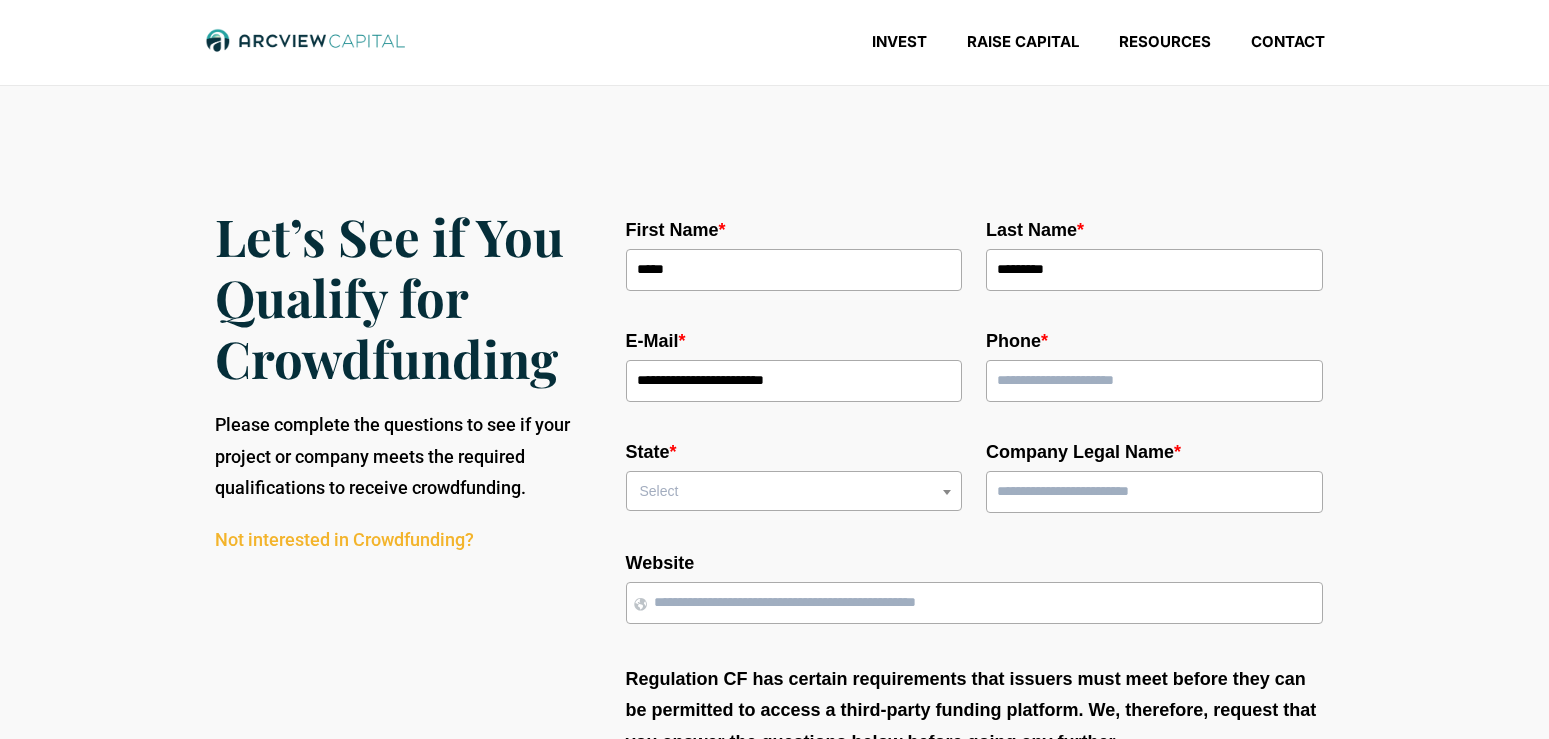 type on "**********" 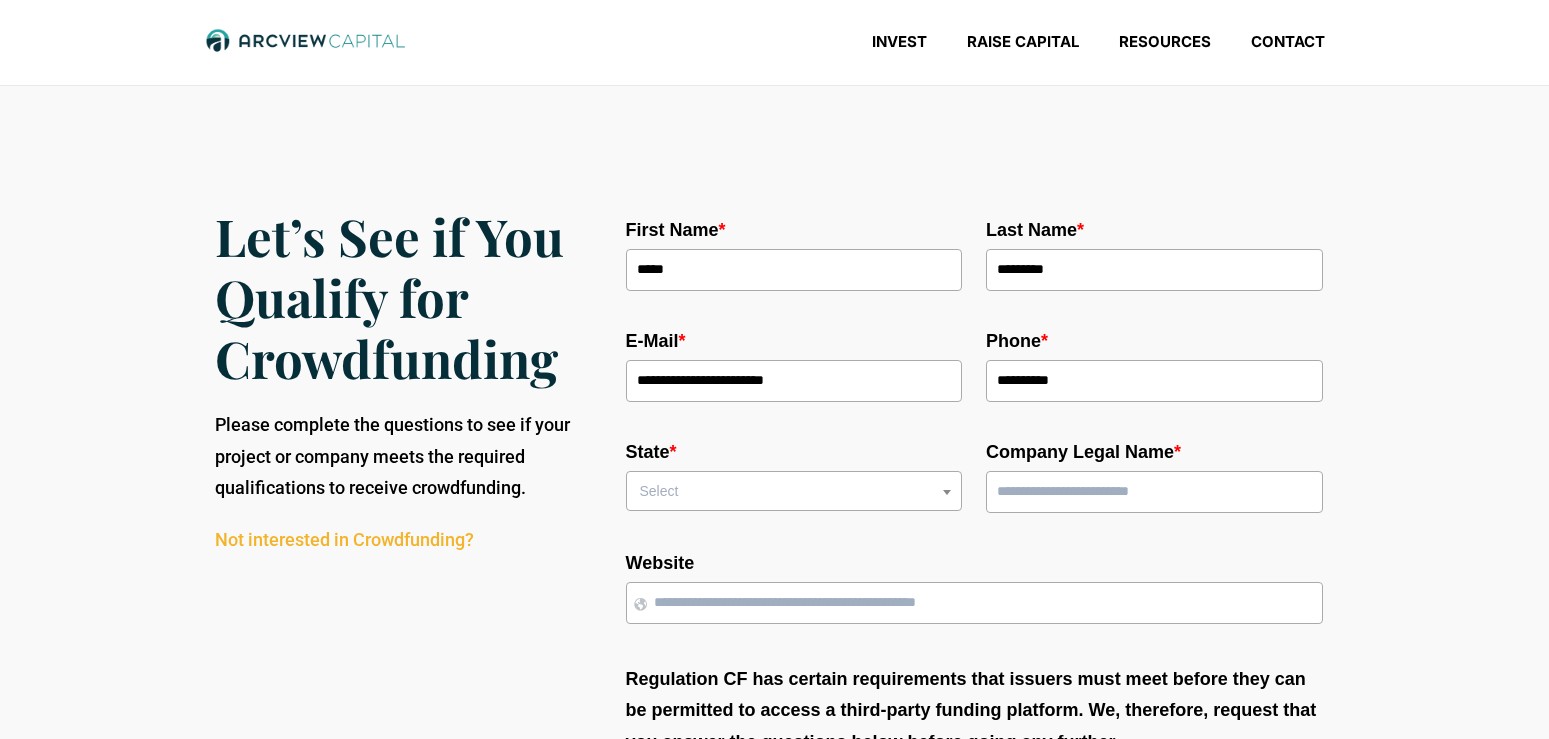 select on "********" 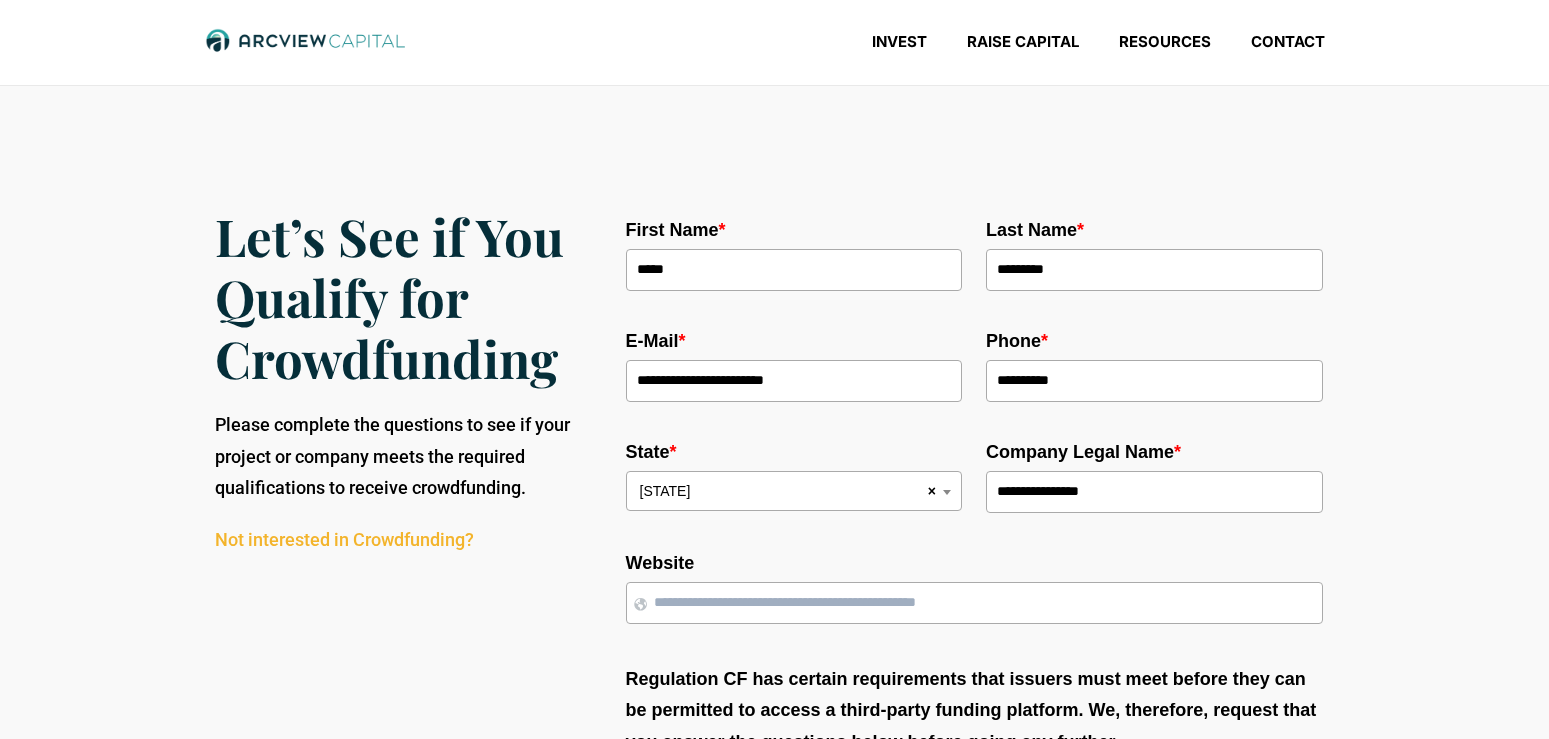 click on "Website" at bounding box center [974, 603] 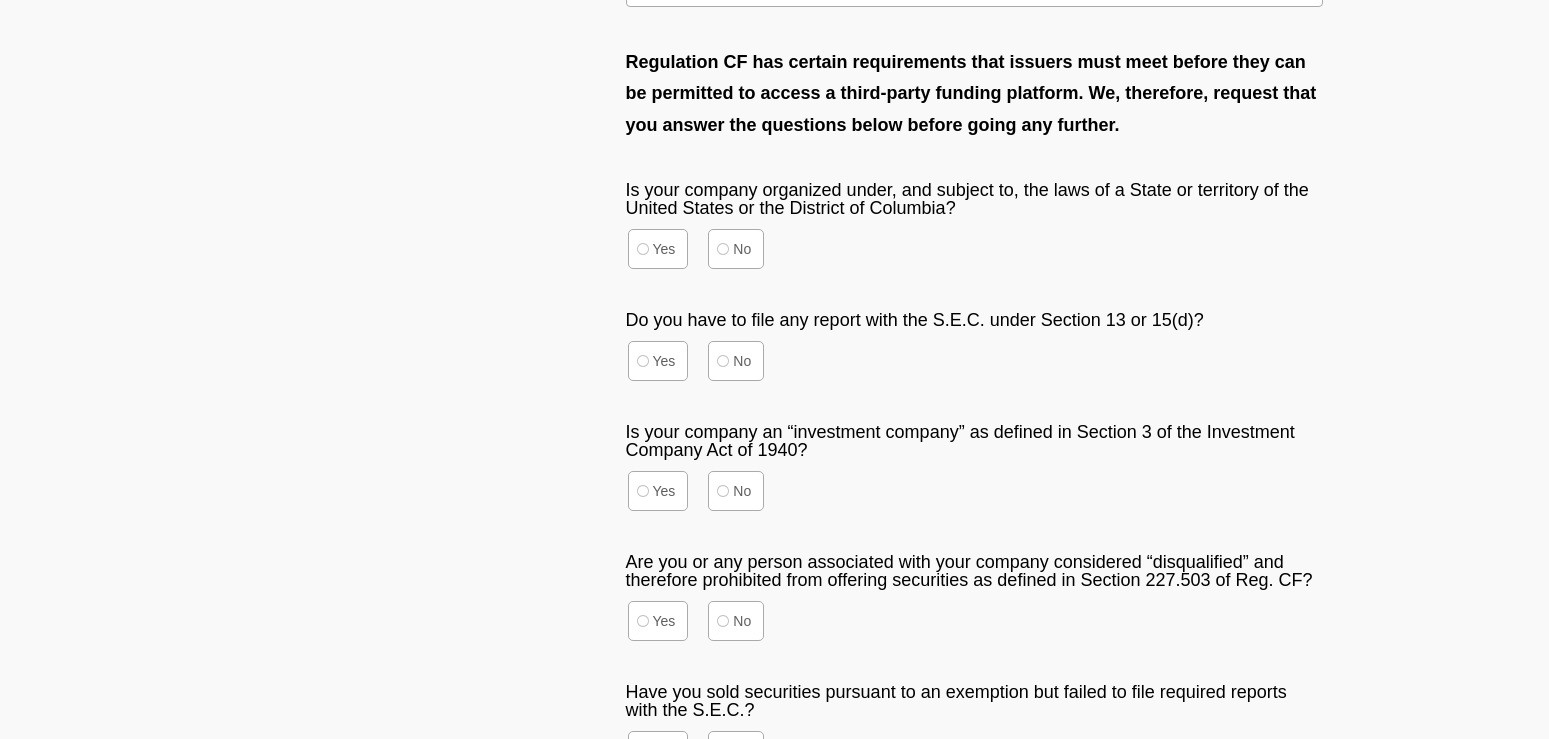 scroll, scrollTop: 621, scrollLeft: 0, axis: vertical 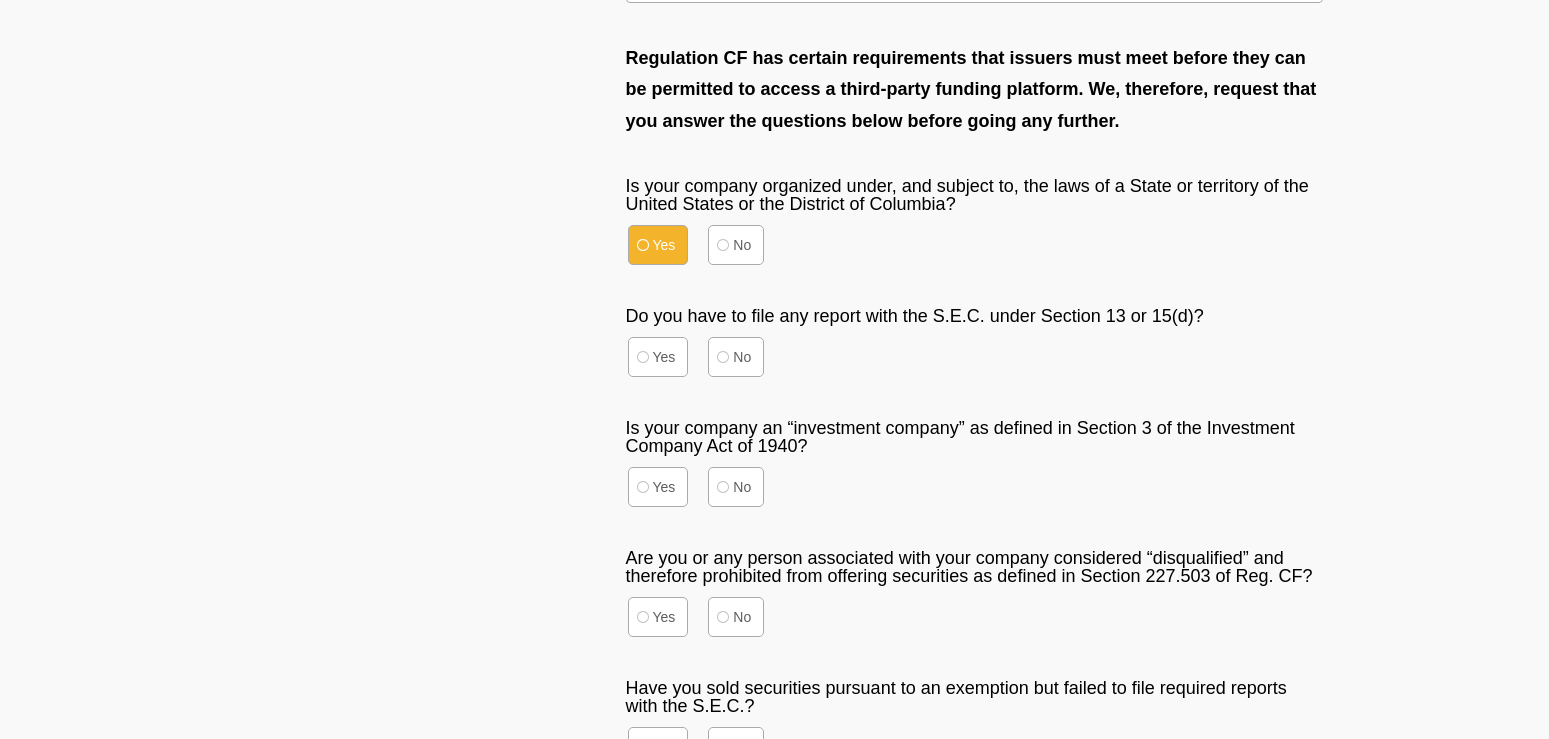 type on "**********" 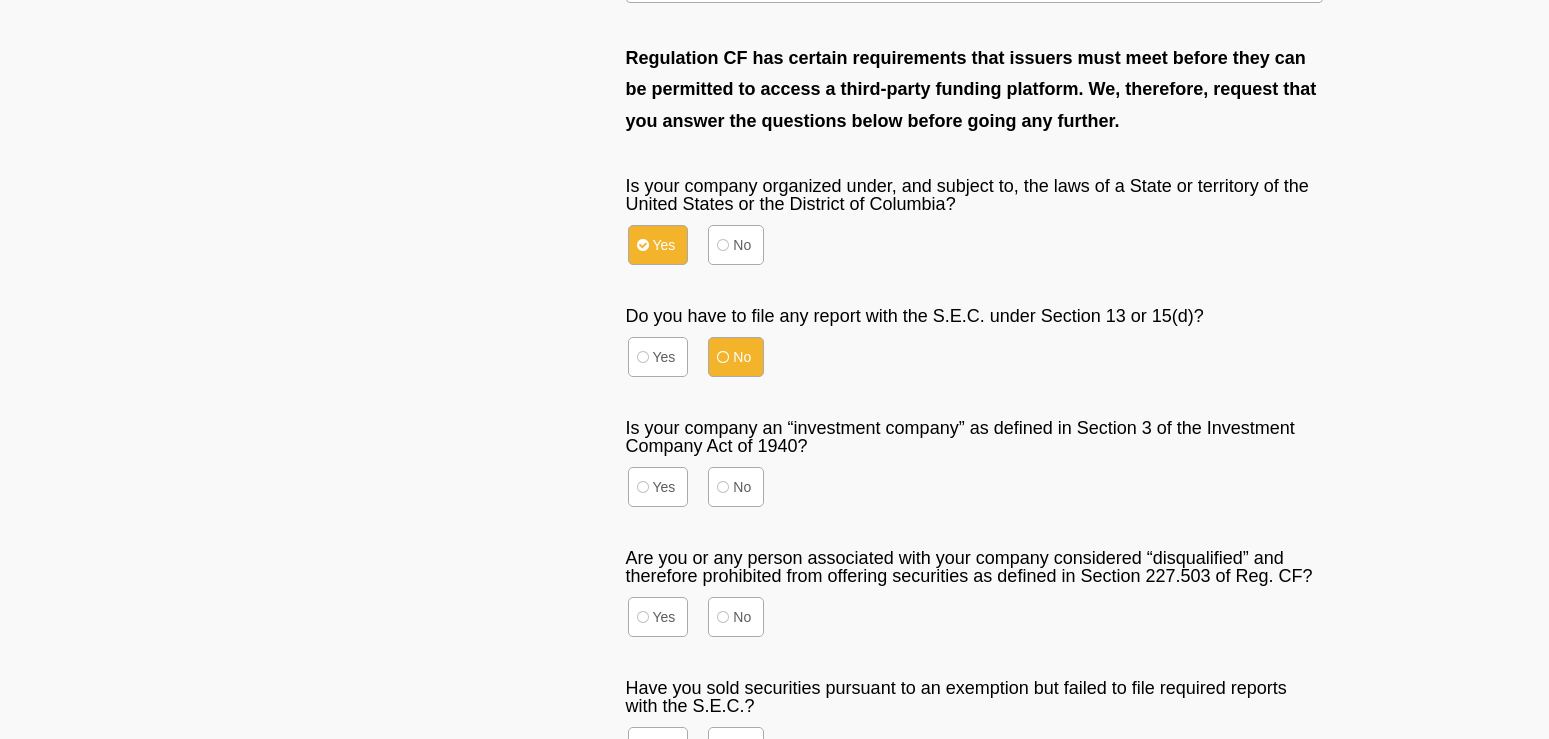 click on "No" at bounding box center [736, 357] 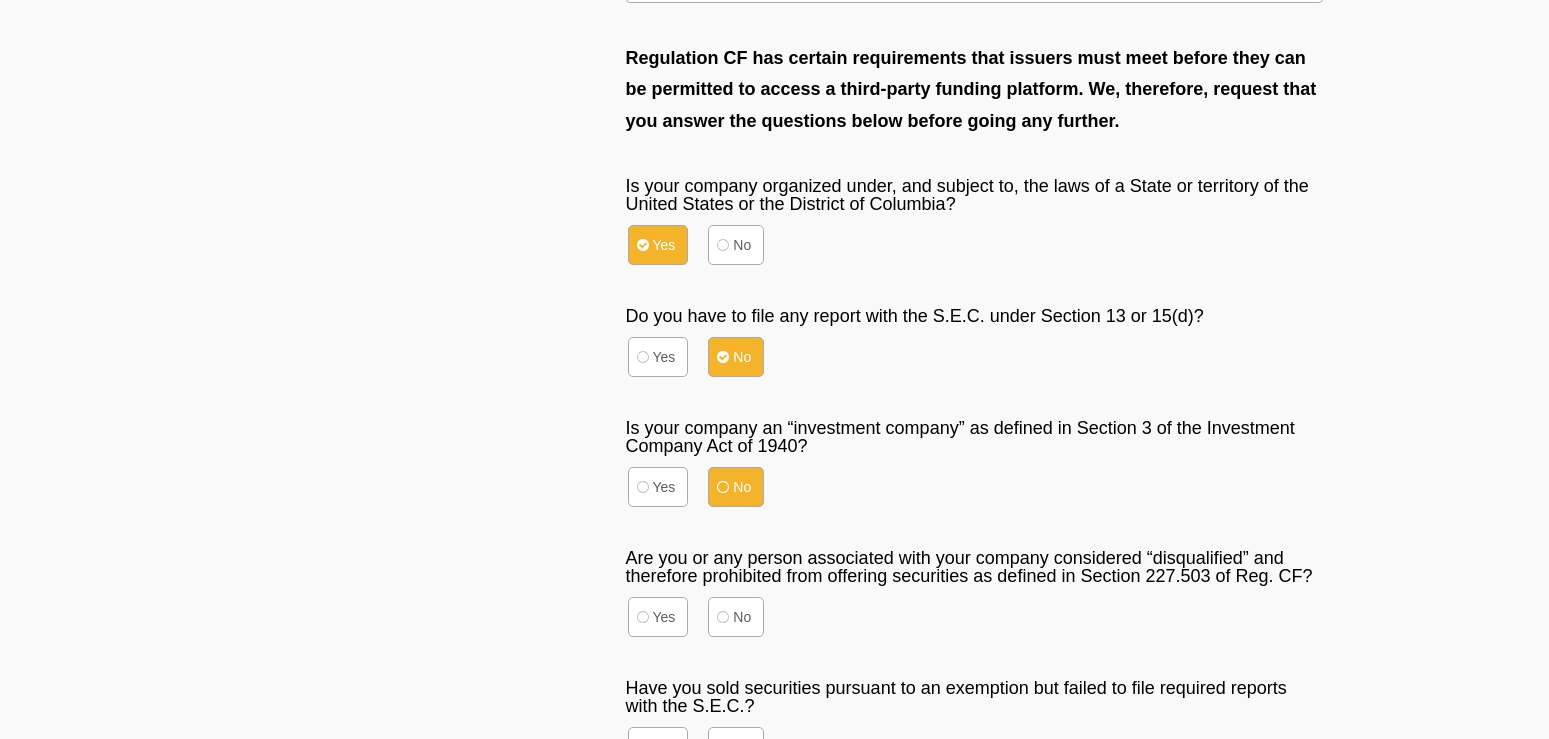 click on "No" at bounding box center [736, 487] 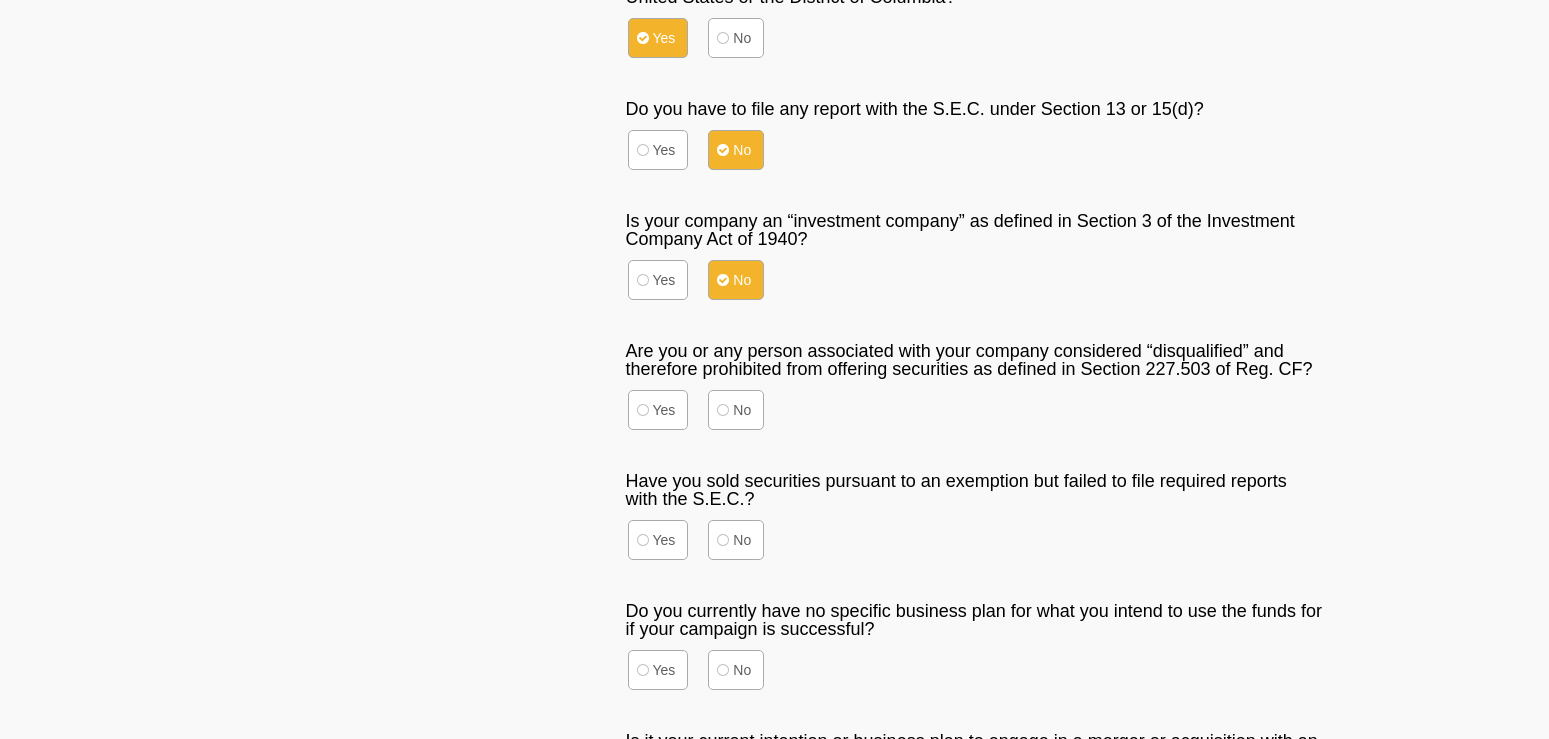 scroll, scrollTop: 845, scrollLeft: 0, axis: vertical 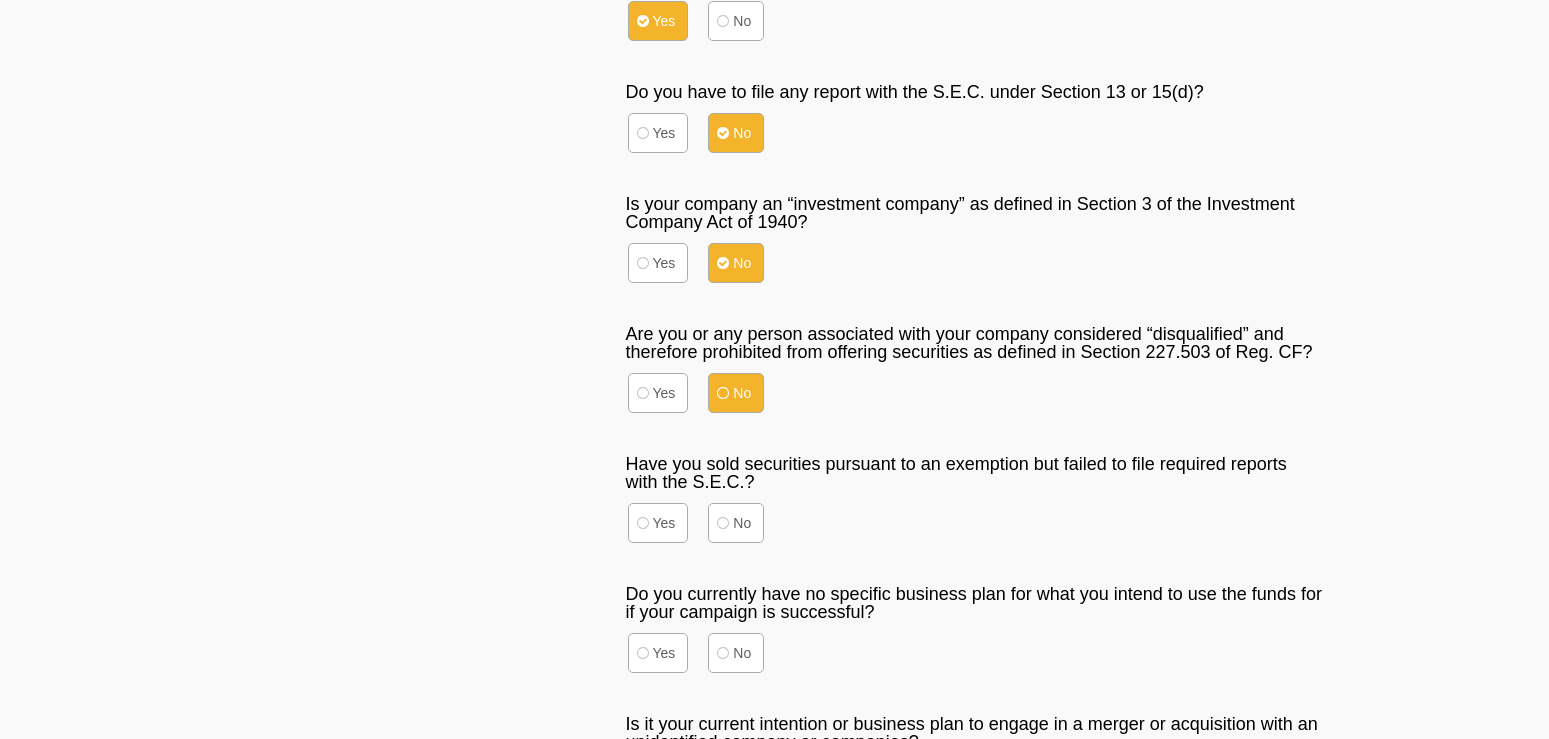 click on "No" at bounding box center (736, 393) 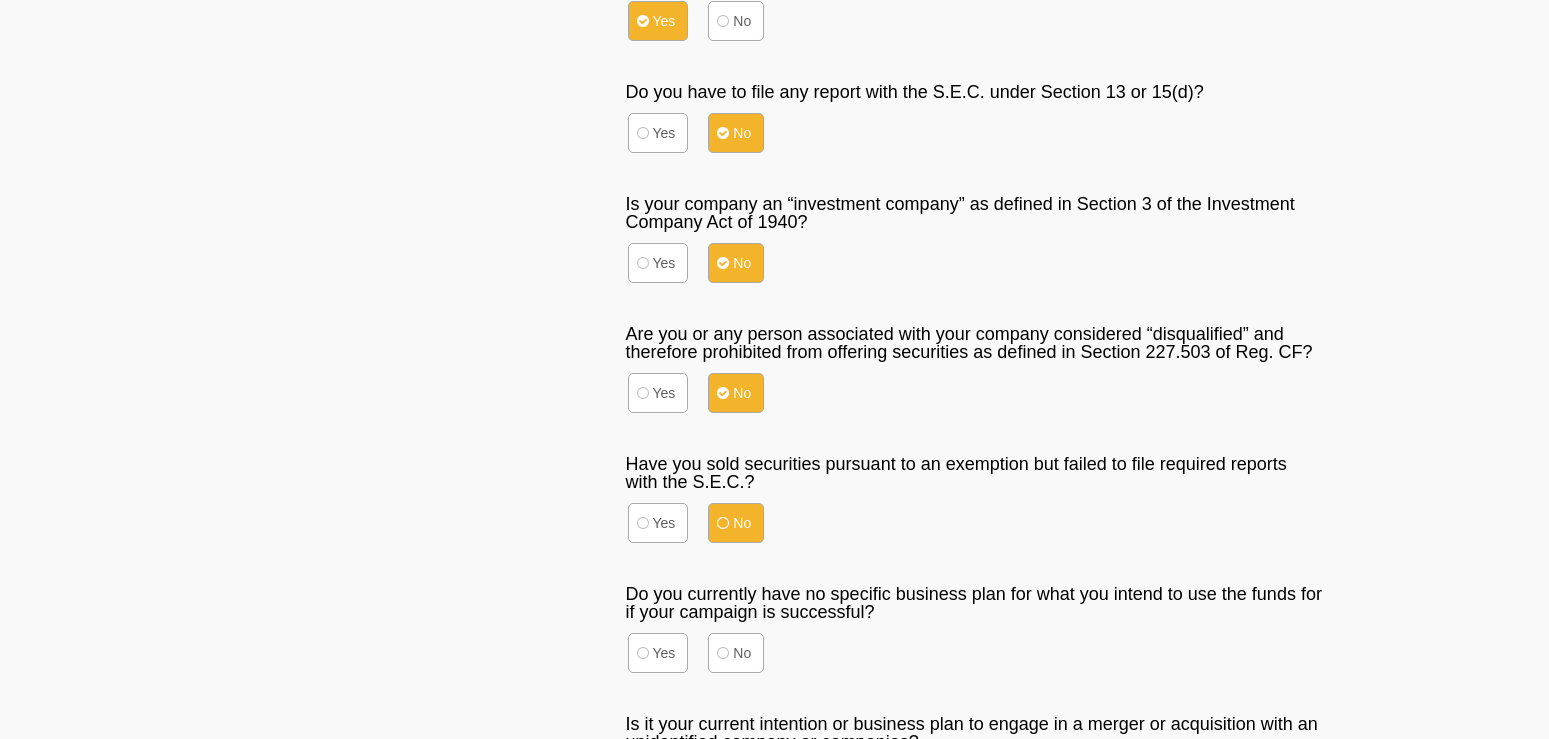 click on "No" at bounding box center (736, 523) 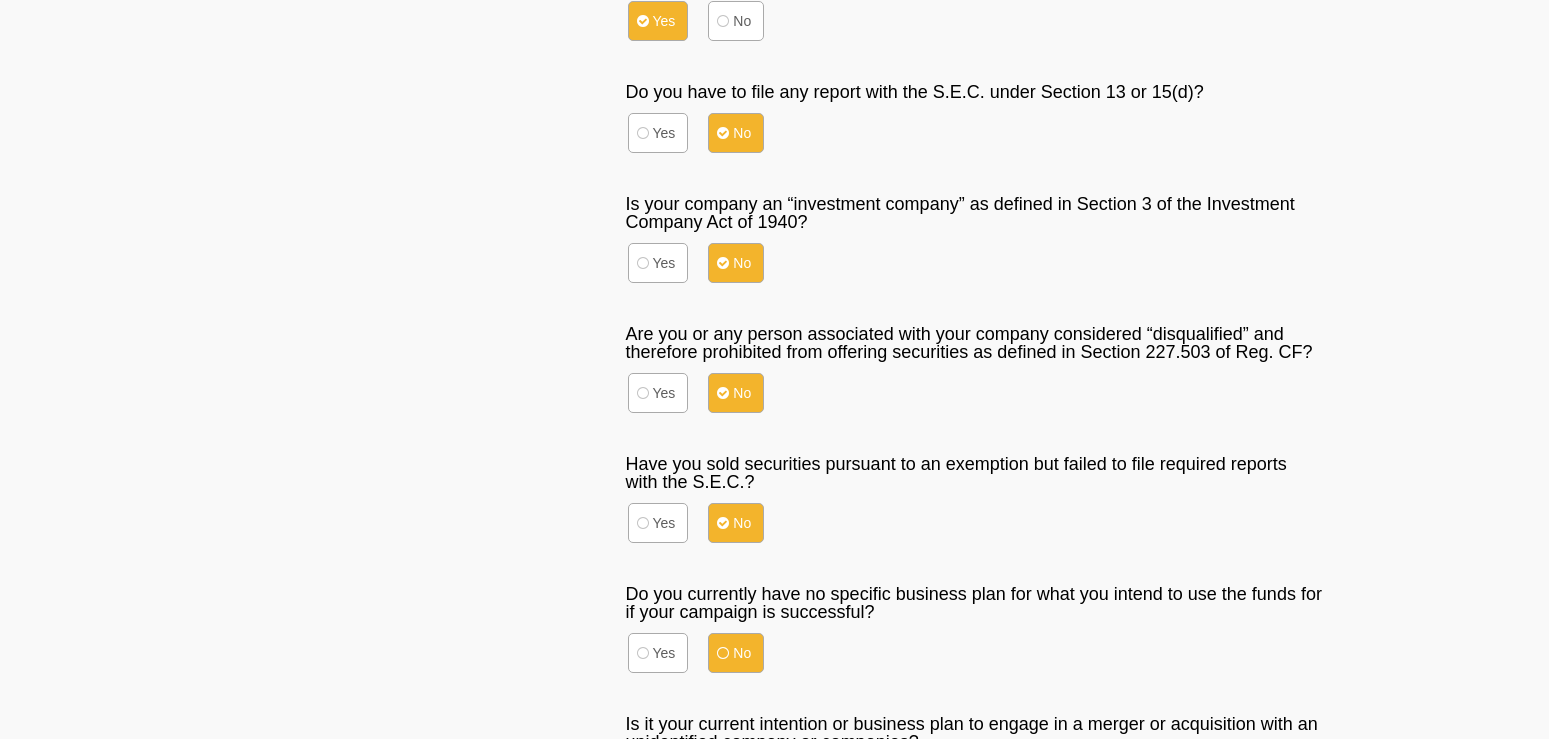 click on "No" at bounding box center [736, 653] 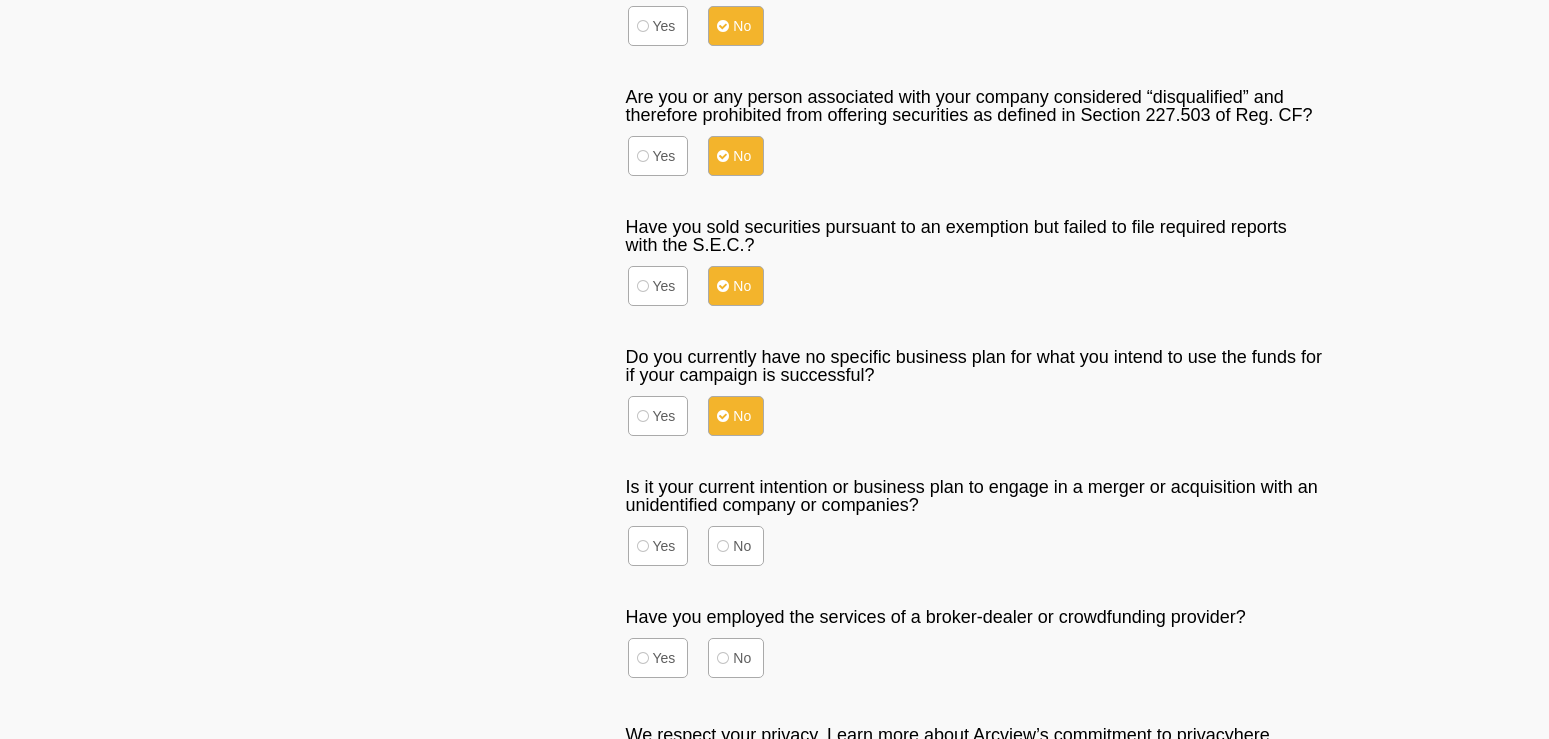 scroll, scrollTop: 1104, scrollLeft: 0, axis: vertical 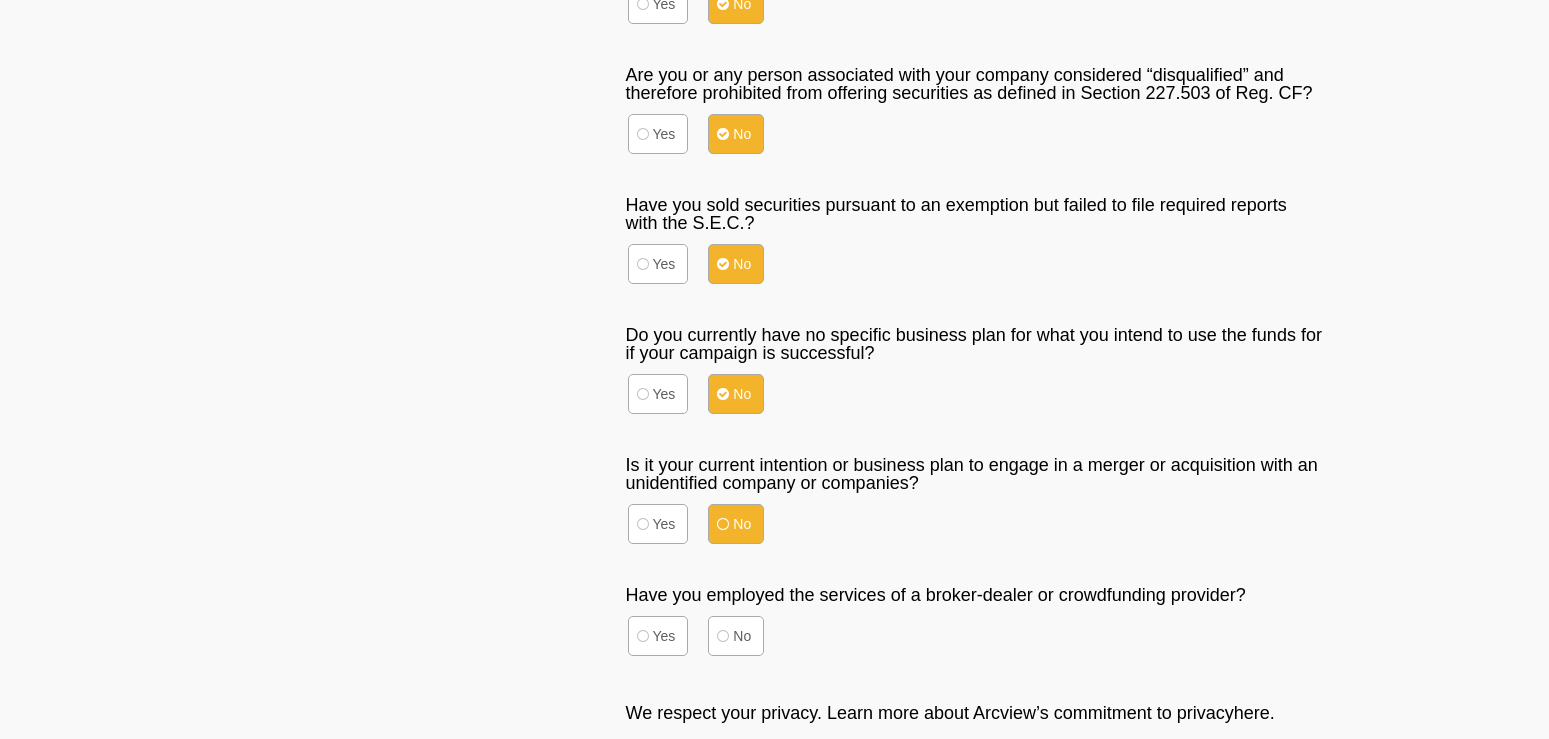 click on "No" at bounding box center [736, 524] 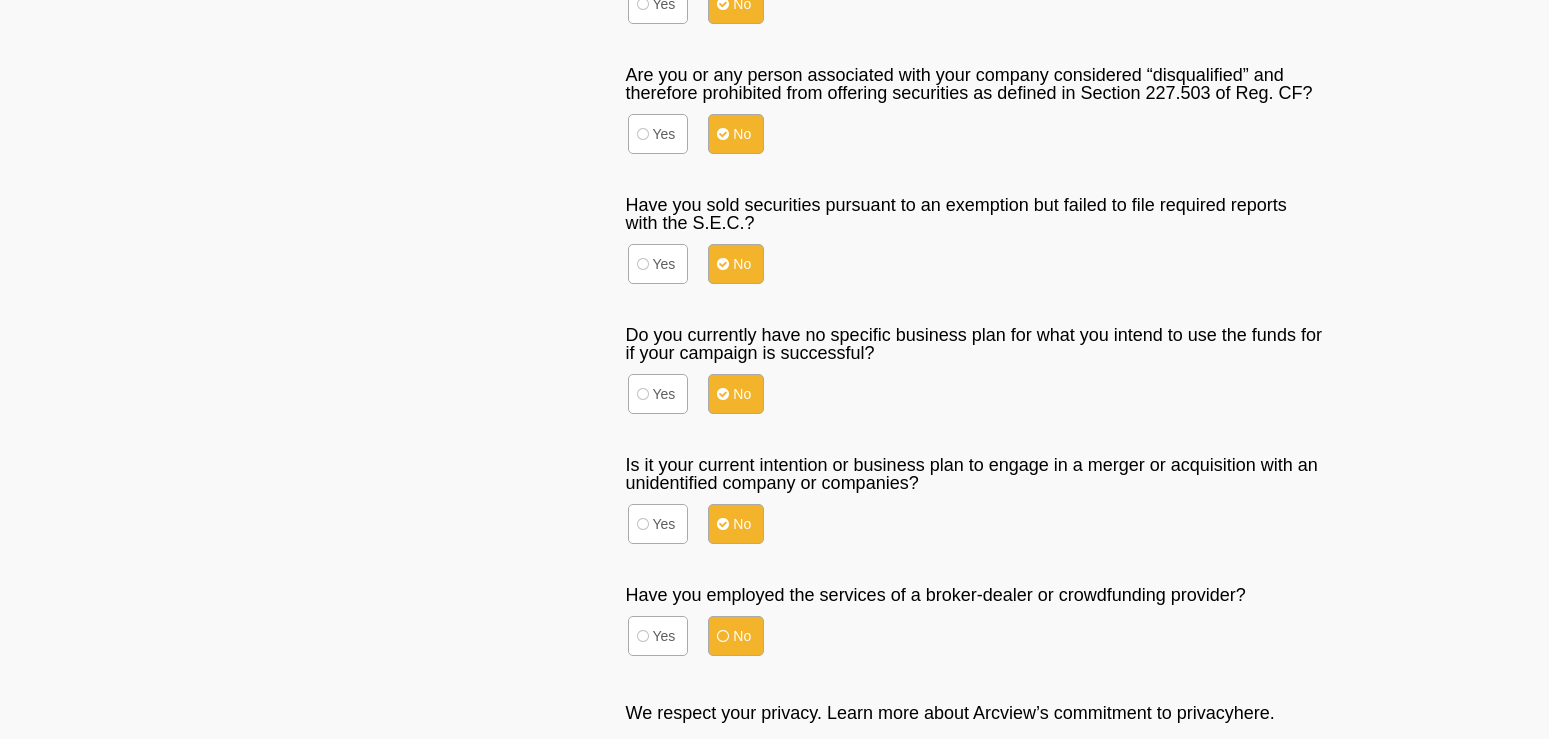 click on "No" at bounding box center (736, 636) 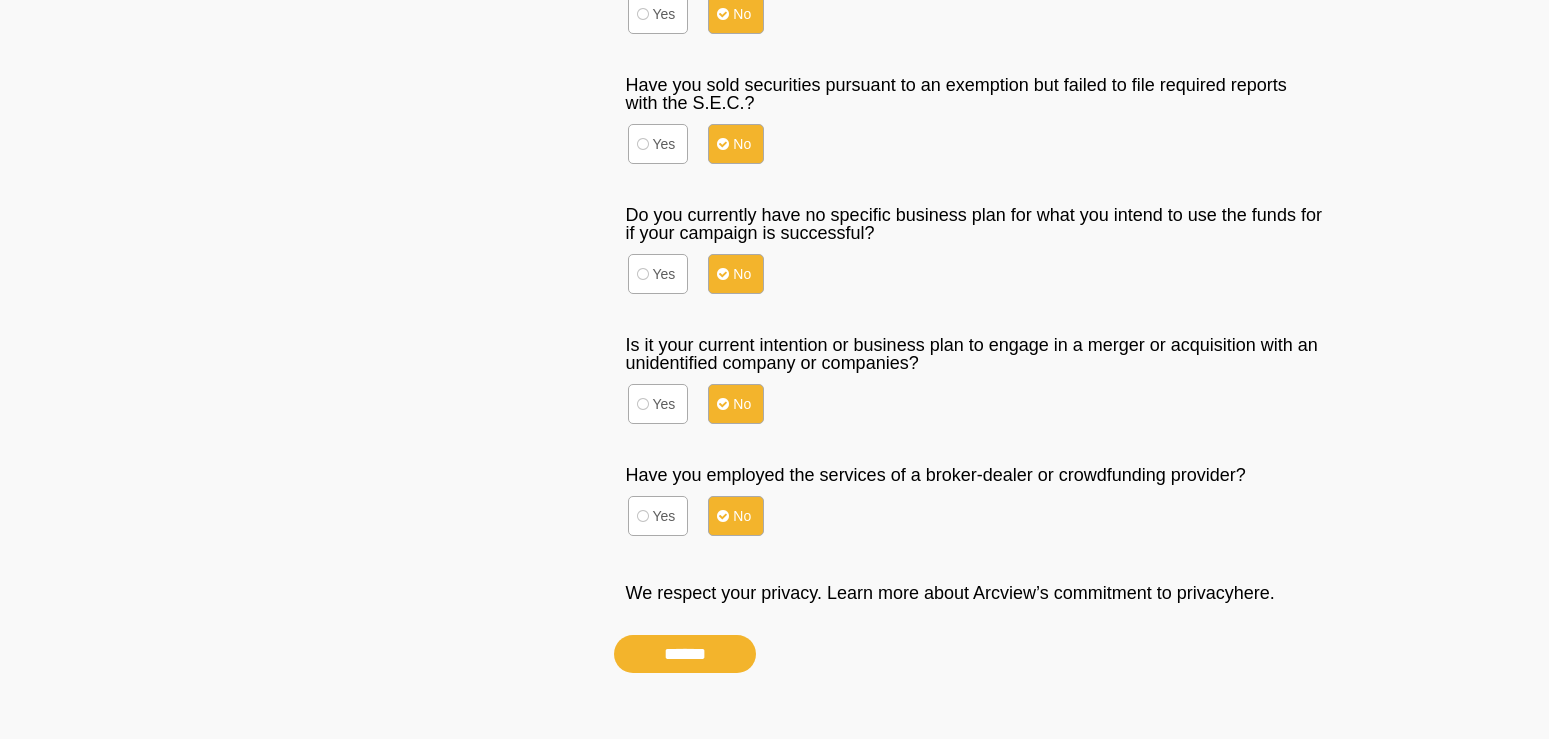 scroll, scrollTop: 1255, scrollLeft: 0, axis: vertical 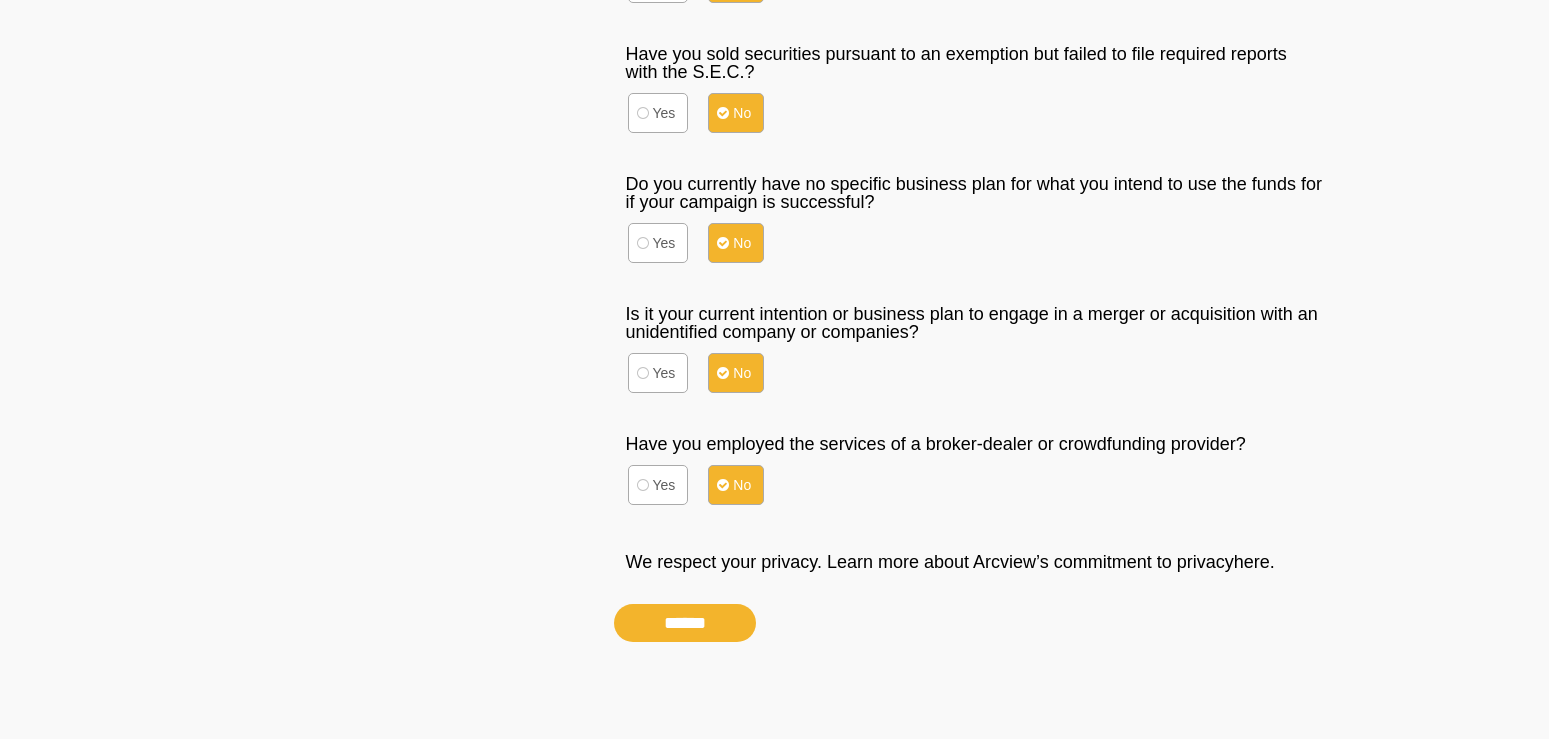 click on "******" at bounding box center (685, 623) 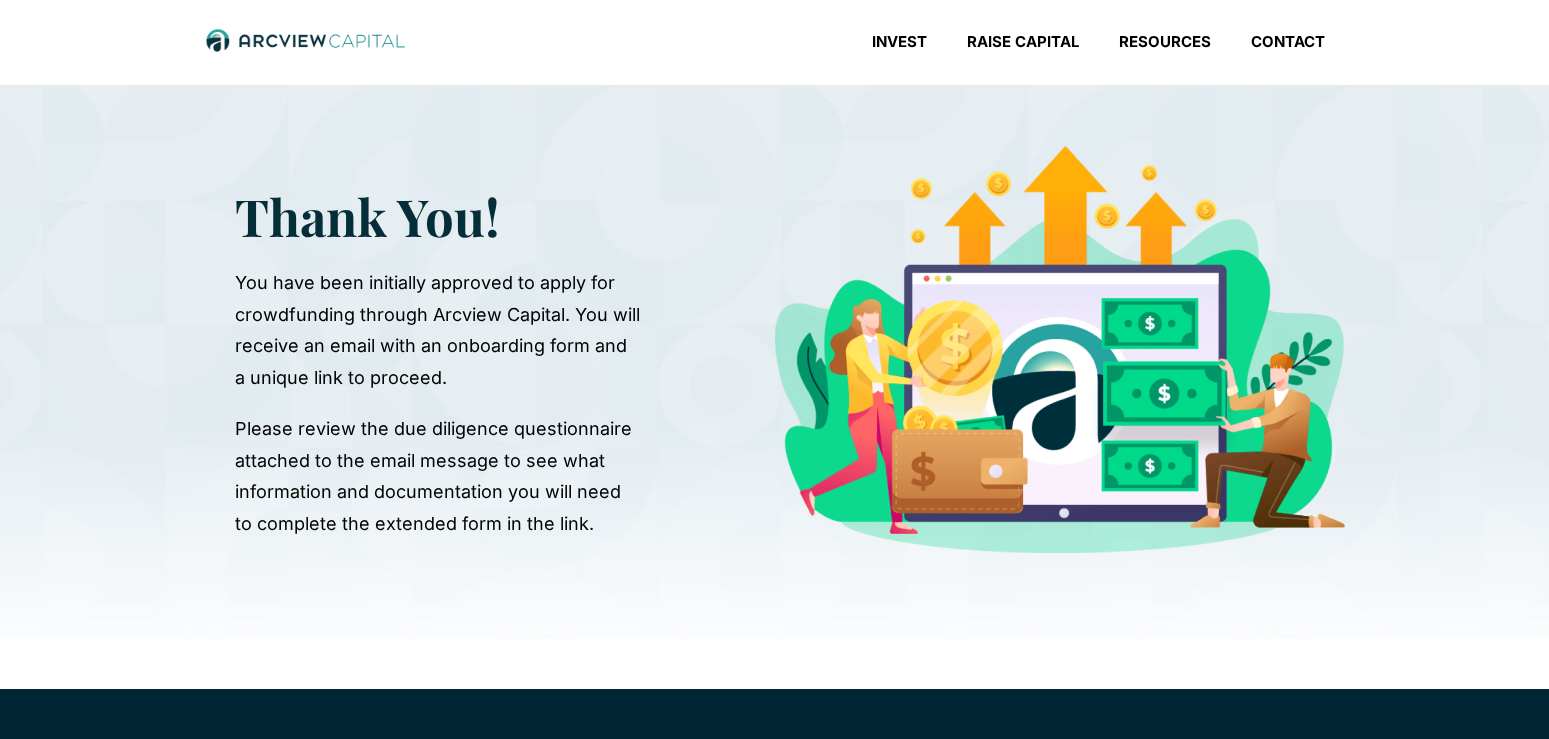 scroll, scrollTop: 0, scrollLeft: 0, axis: both 